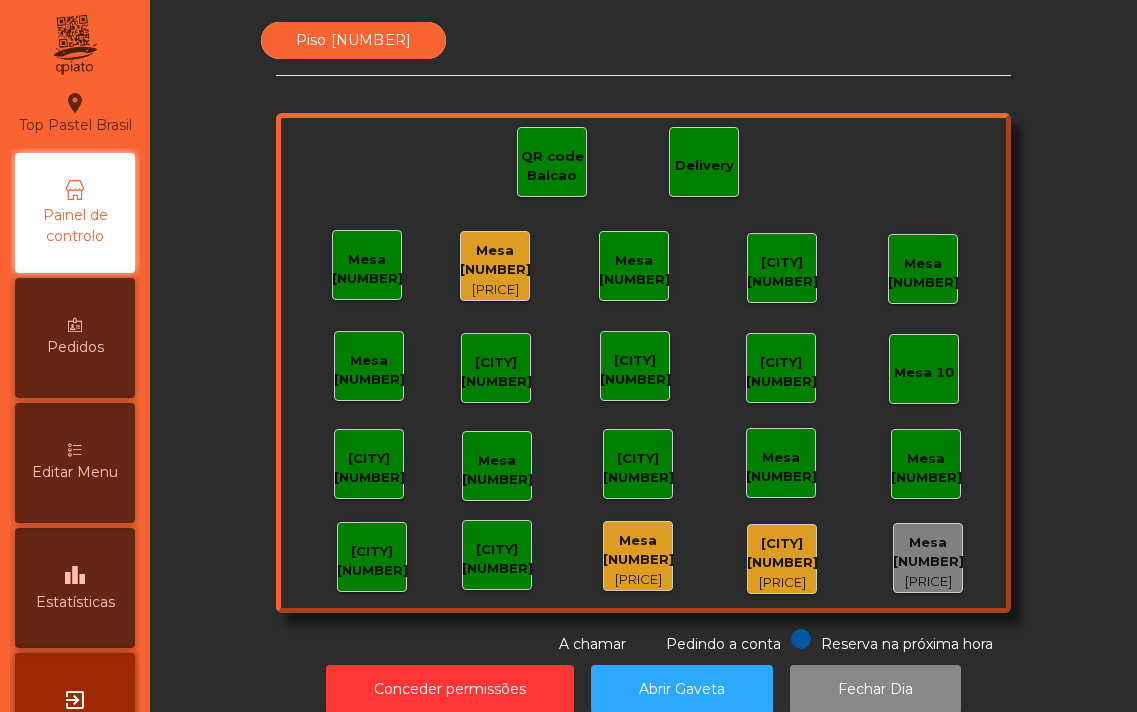 scroll, scrollTop: 0, scrollLeft: 0, axis: both 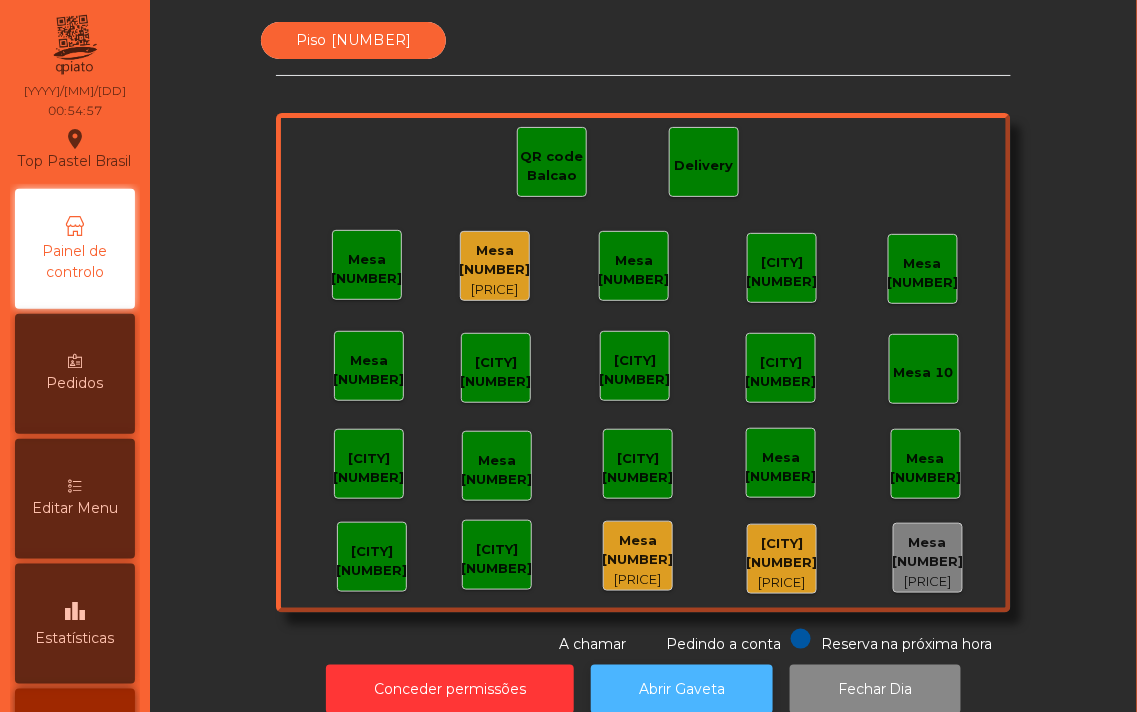 click on "Abrir Gaveta" at bounding box center [682, 689] 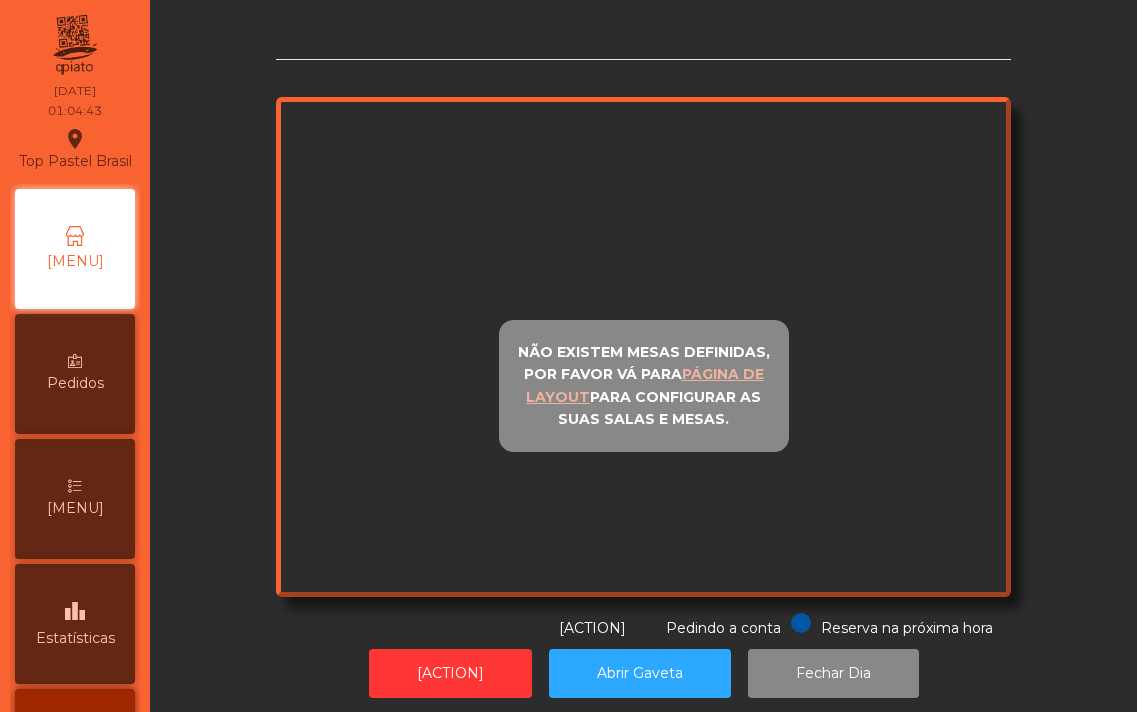 scroll, scrollTop: 0, scrollLeft: 0, axis: both 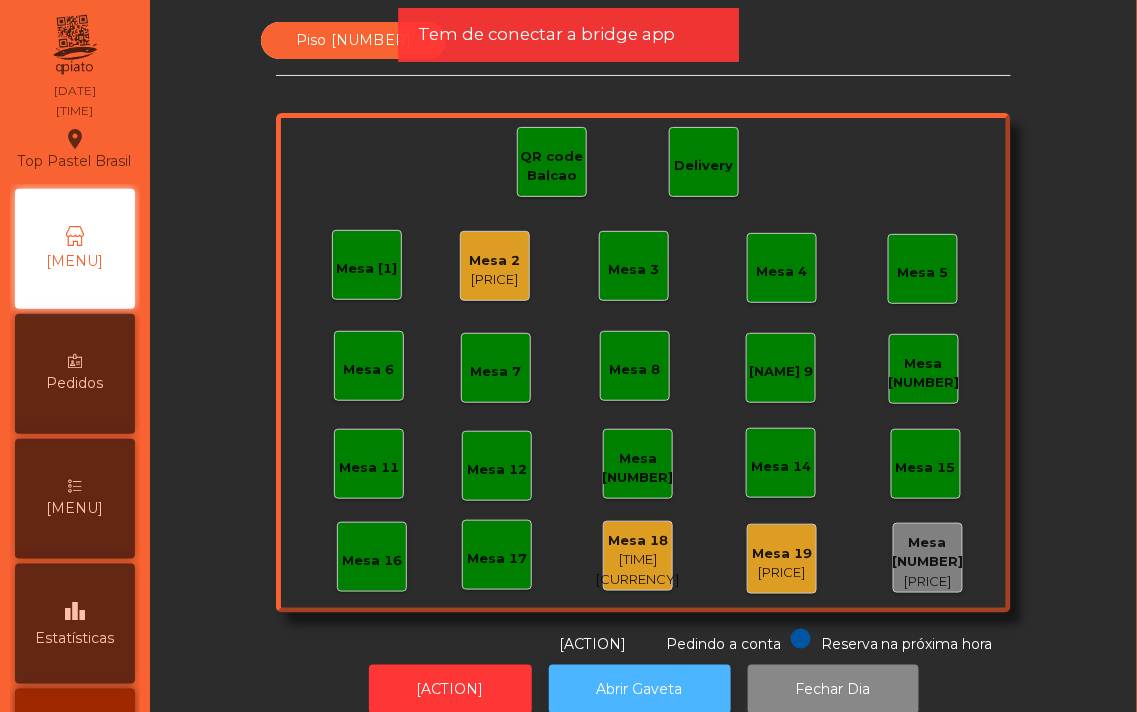 click on "Abrir Gaveta" at bounding box center (640, 689) 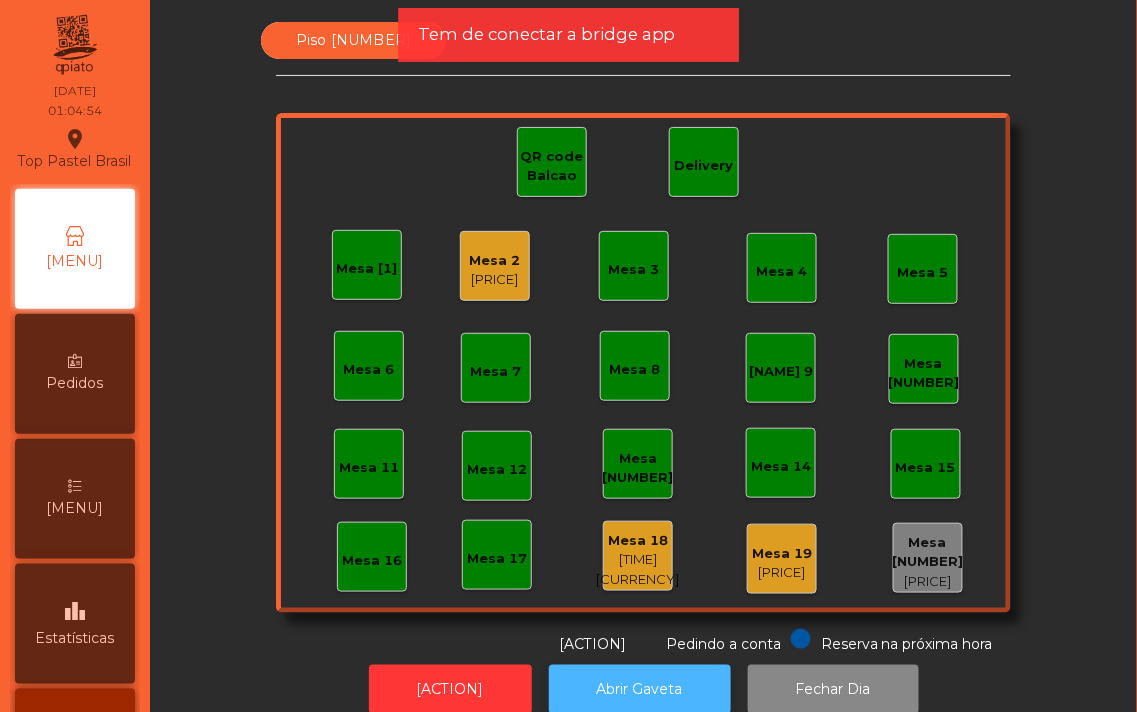 click on "Abrir Gaveta" at bounding box center [640, 689] 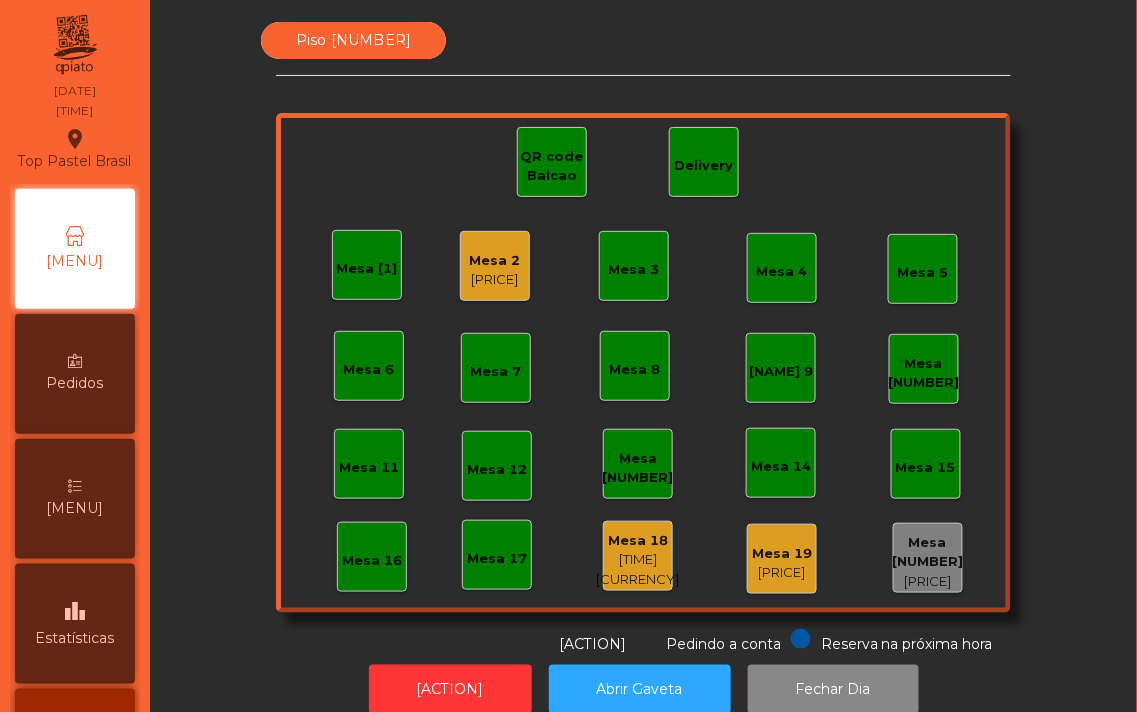 click on "Piso 1 Mesa 1 Mesa 2 [PRICE] Mesa 3 Mesa 4 Mesa 5 Mesa 6 Mesa 7 Mesa 8 Mesa 9 Mesa 10 Mesa 11 Mesa 12 Mesa 13 Mesa 14 Mesa 15 Mesa 16 Mesa 17 Mesa 18 [PRICE] Mesa 19 [PRICE] Mesa 20 [PRICE] QR code Balcao Delivery Reserva na próxima hora Pedindo a conta A chamar" at bounding box center [643, 338] 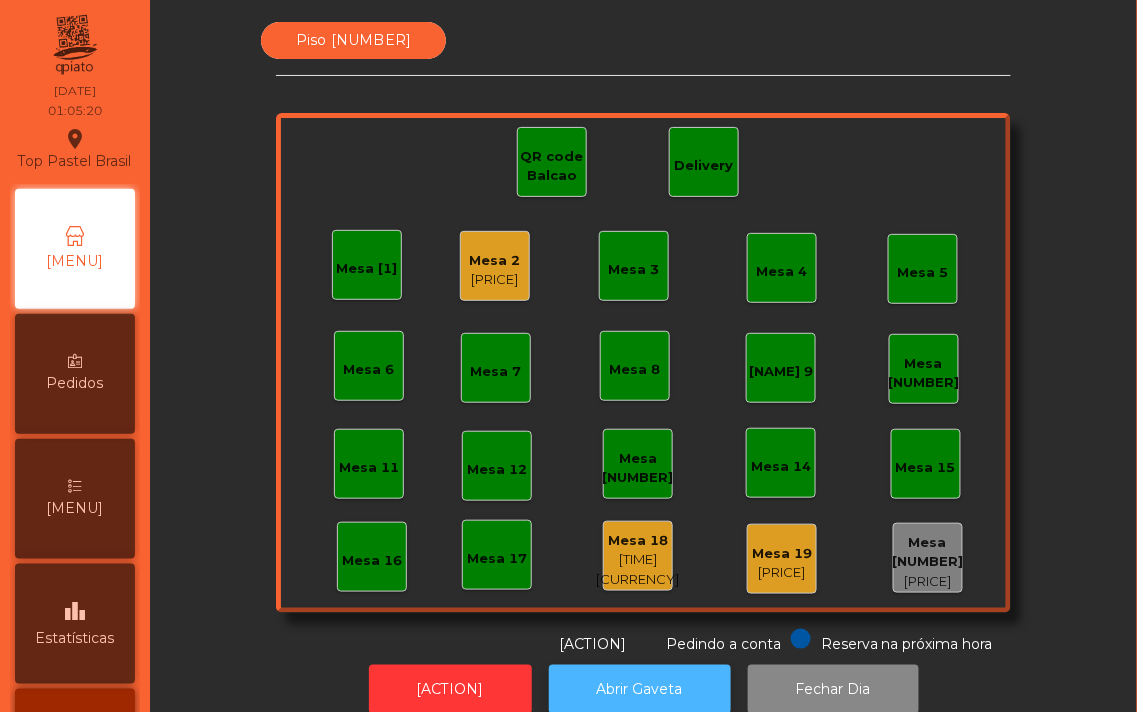 click on "Abrir Gaveta" at bounding box center [640, 689] 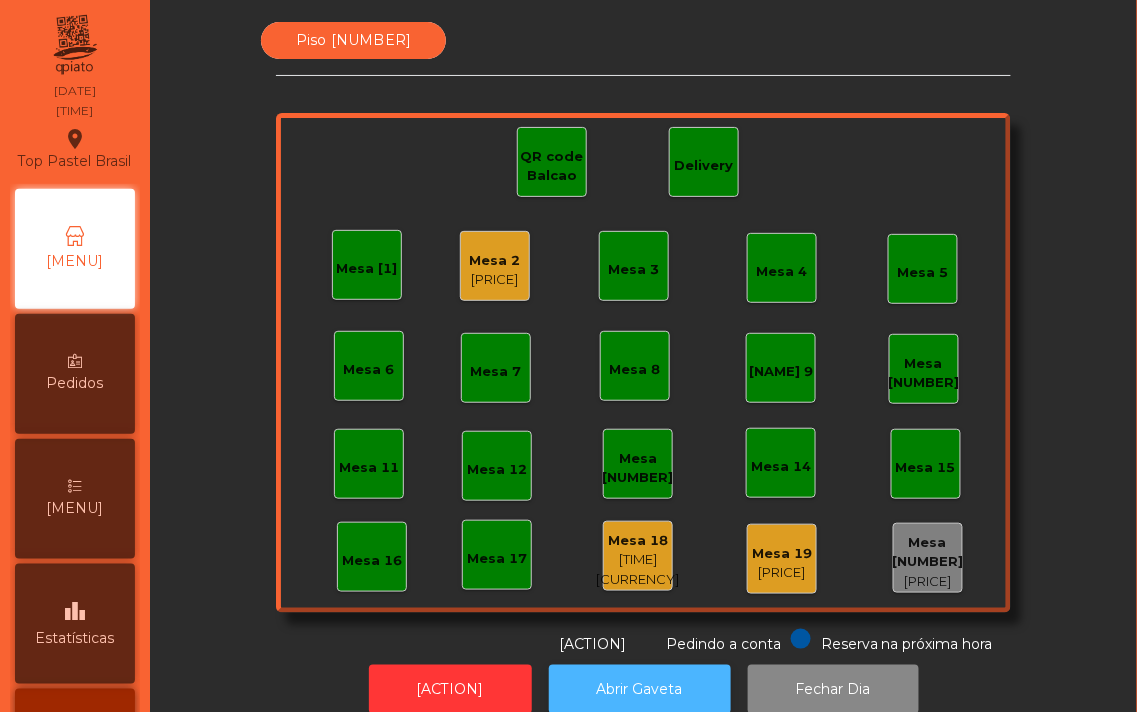 click on "Abrir Gaveta" at bounding box center (640, 689) 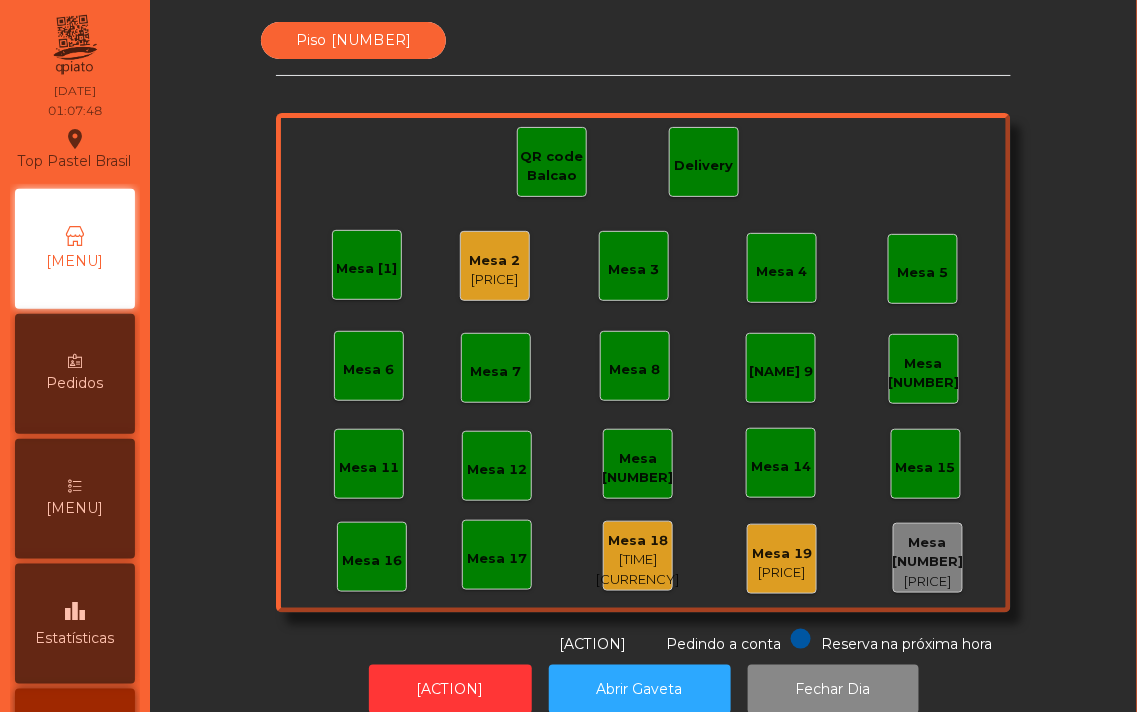 click on "Mesa [1]" at bounding box center [367, 269] 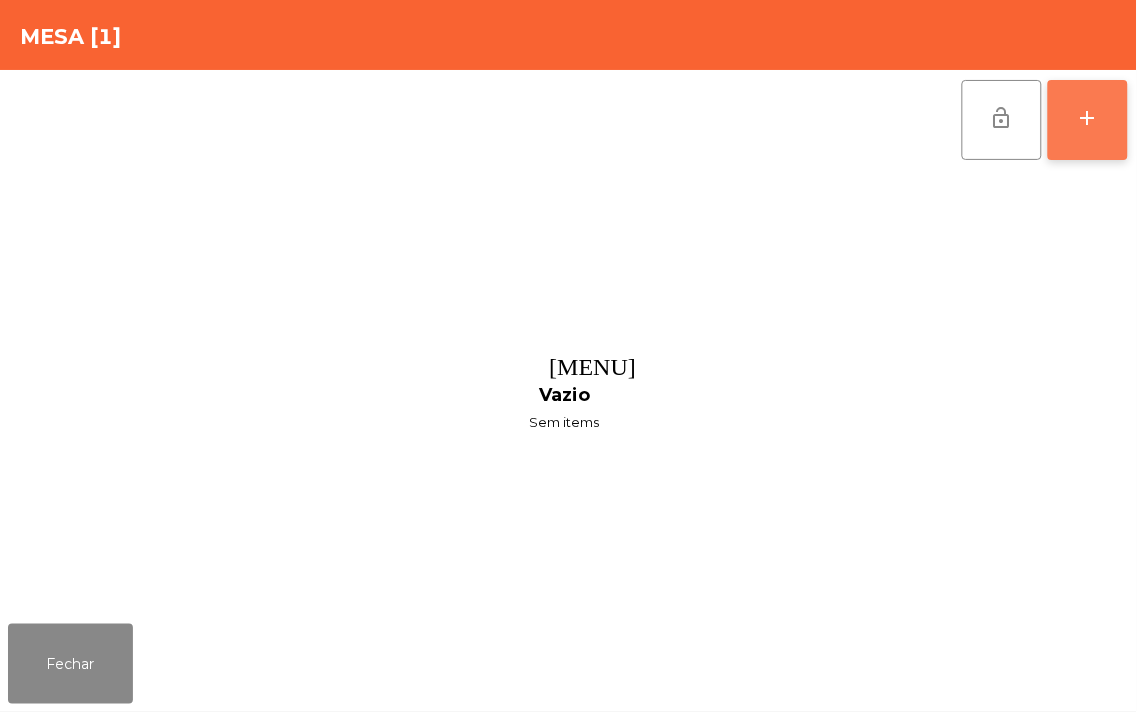 click on "add" at bounding box center [1088, 118] 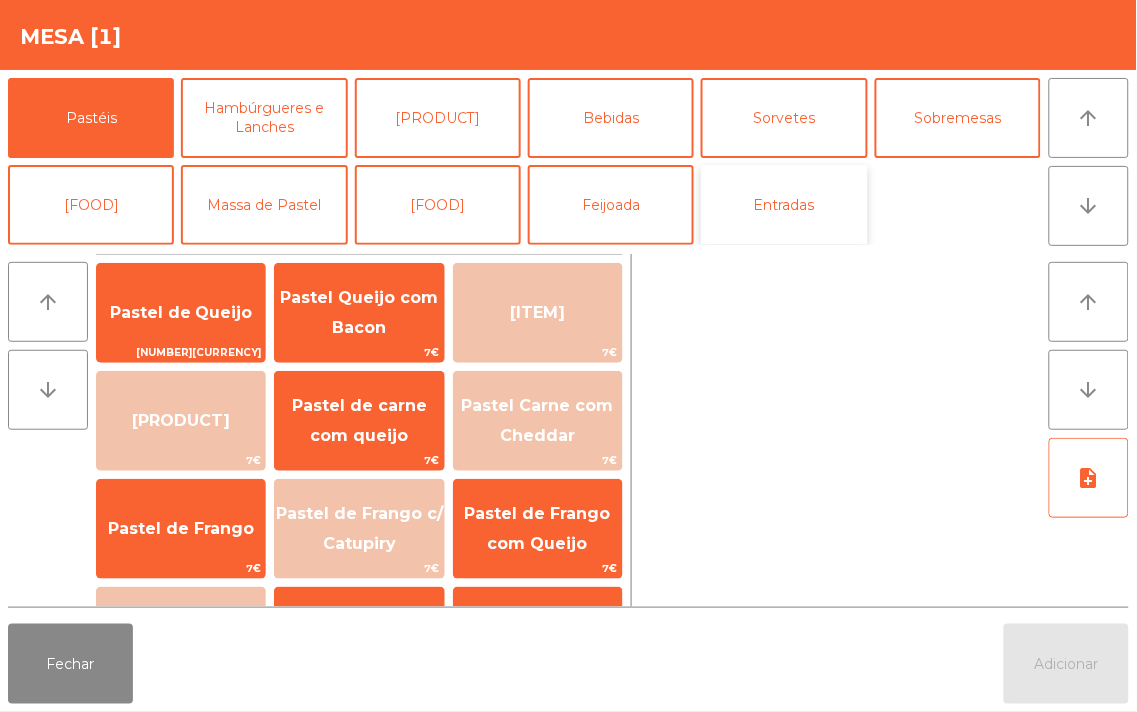 click on "Entradas" at bounding box center [784, 205] 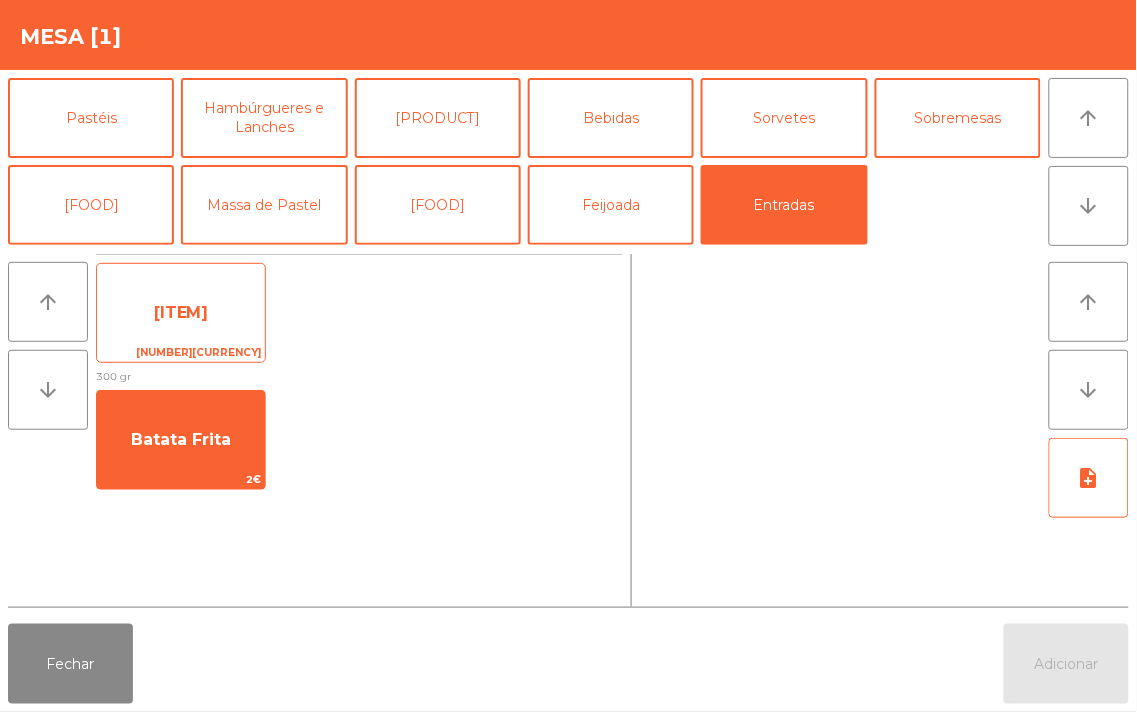 click on "[NUMBER][CURRENCY]" at bounding box center [181, 352] 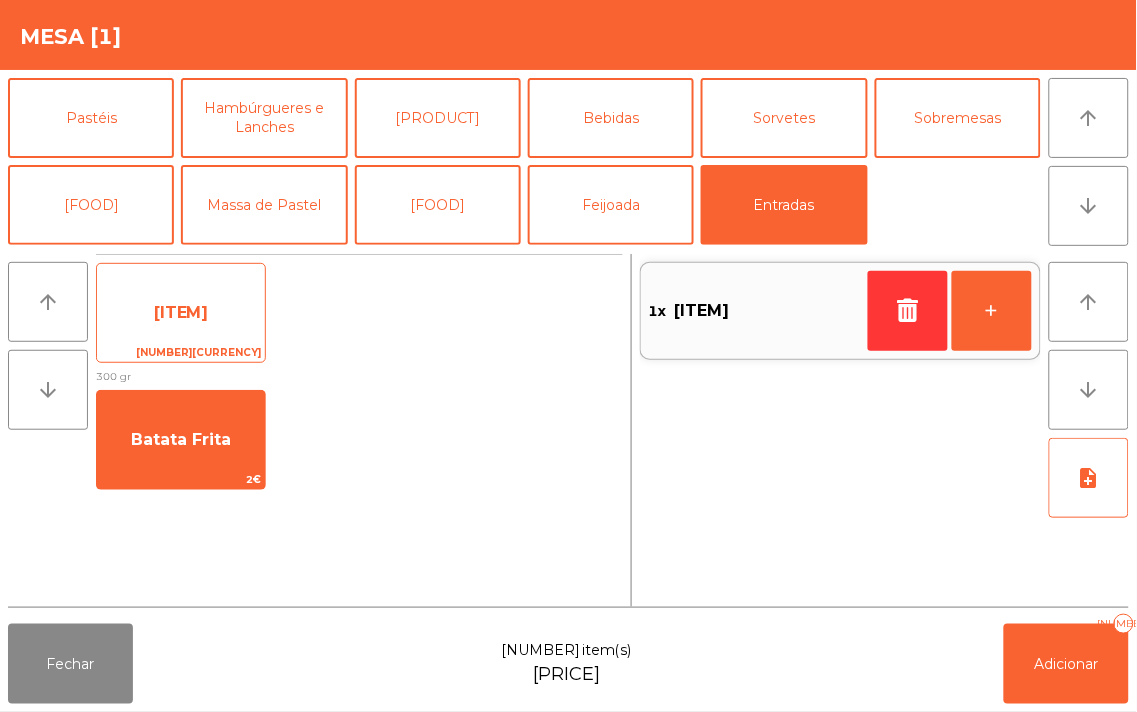 click on "[ITEM]" at bounding box center [181, 313] 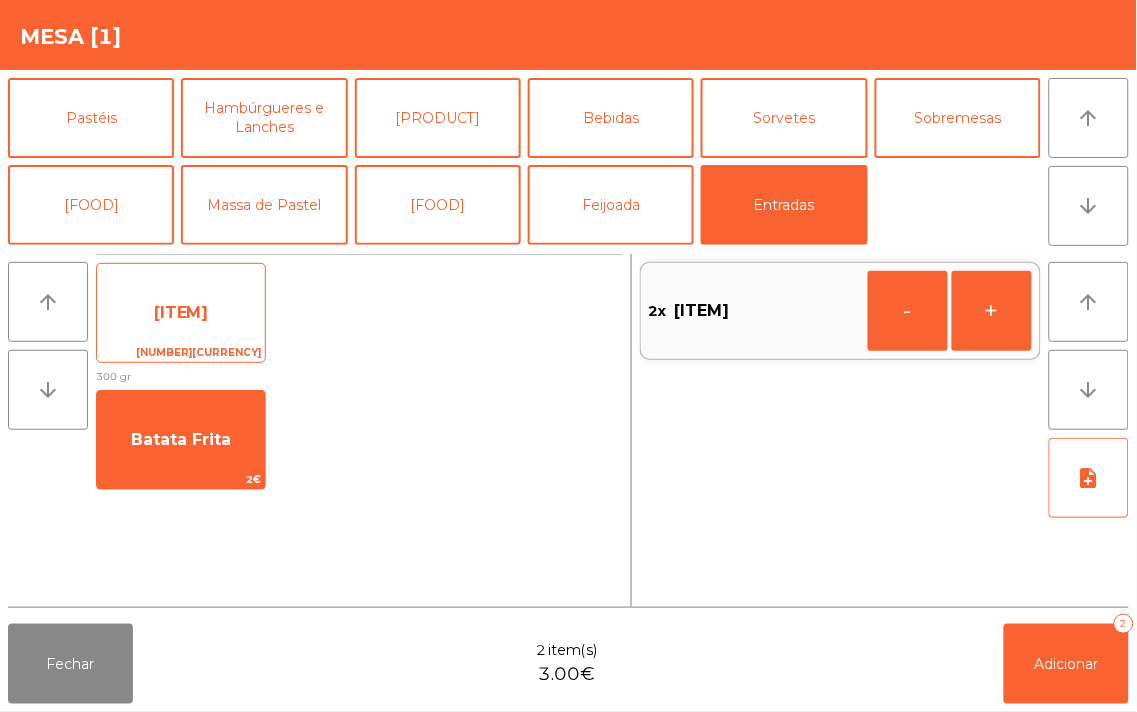click on "[ITEM]" at bounding box center (181, 313) 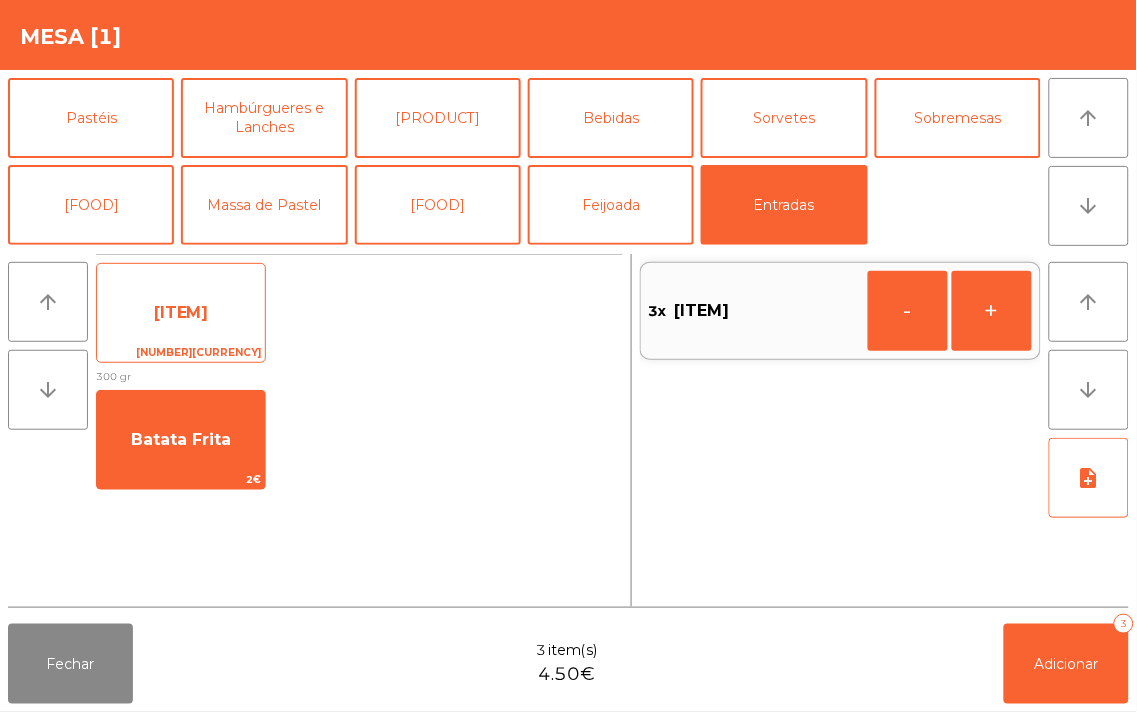 click on "[ITEM]" at bounding box center [181, 313] 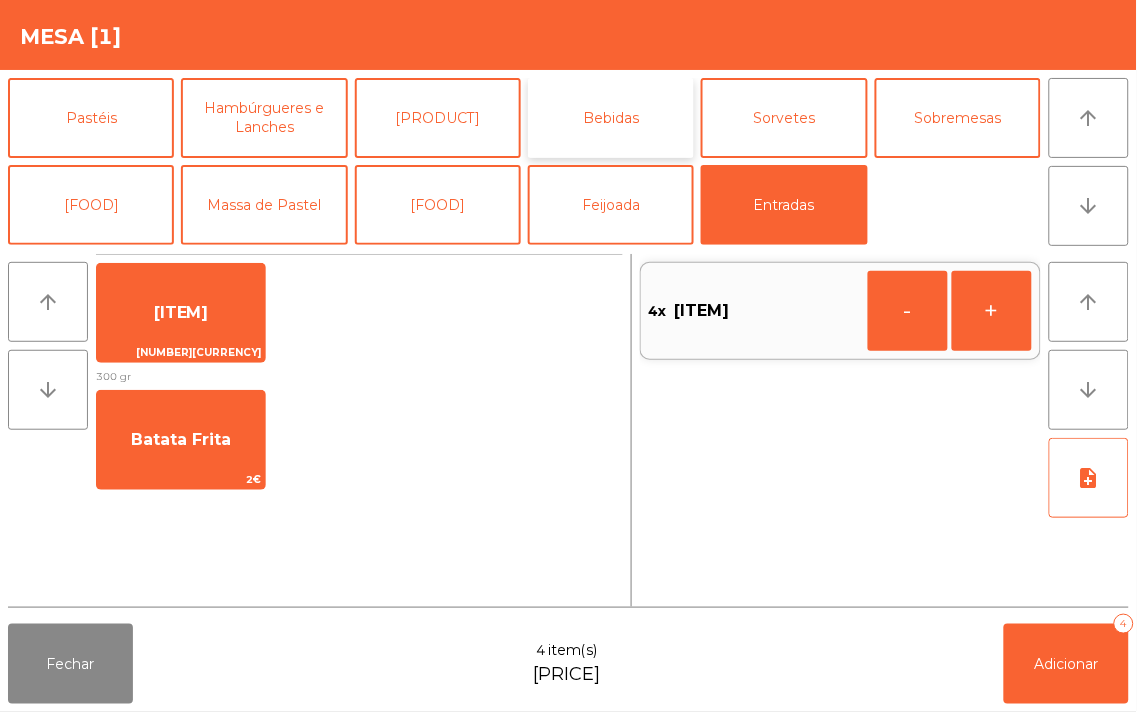 click on "Bebidas" at bounding box center (611, 118) 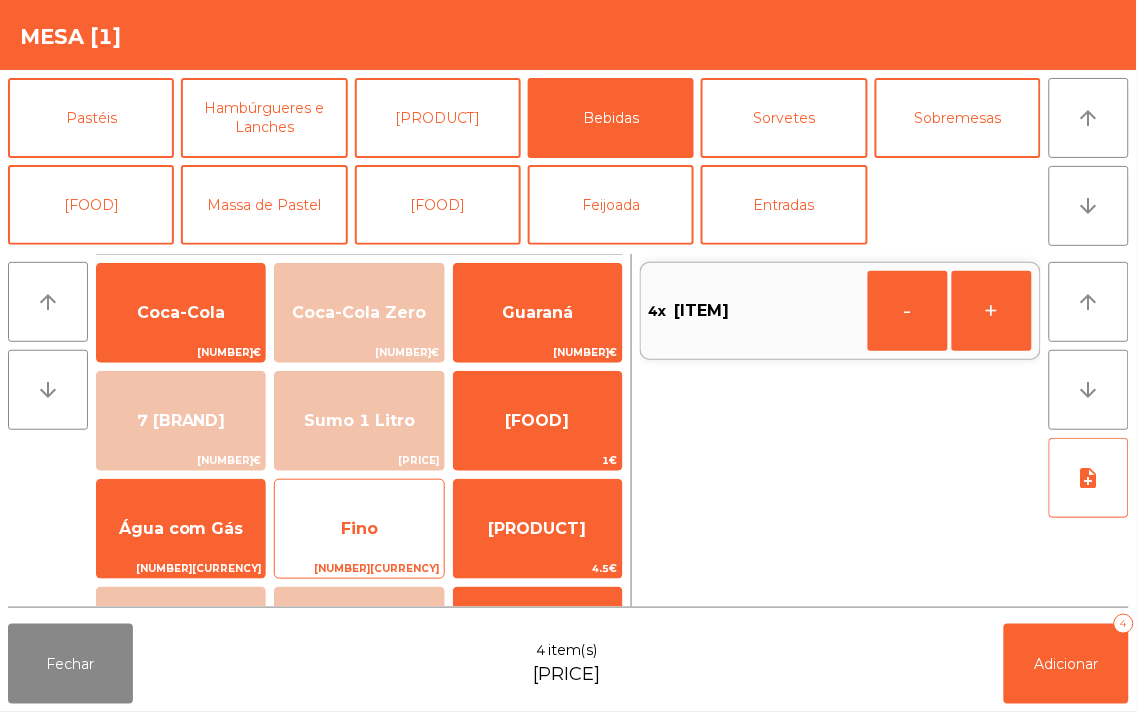 click on "Fino" at bounding box center (181, 313) 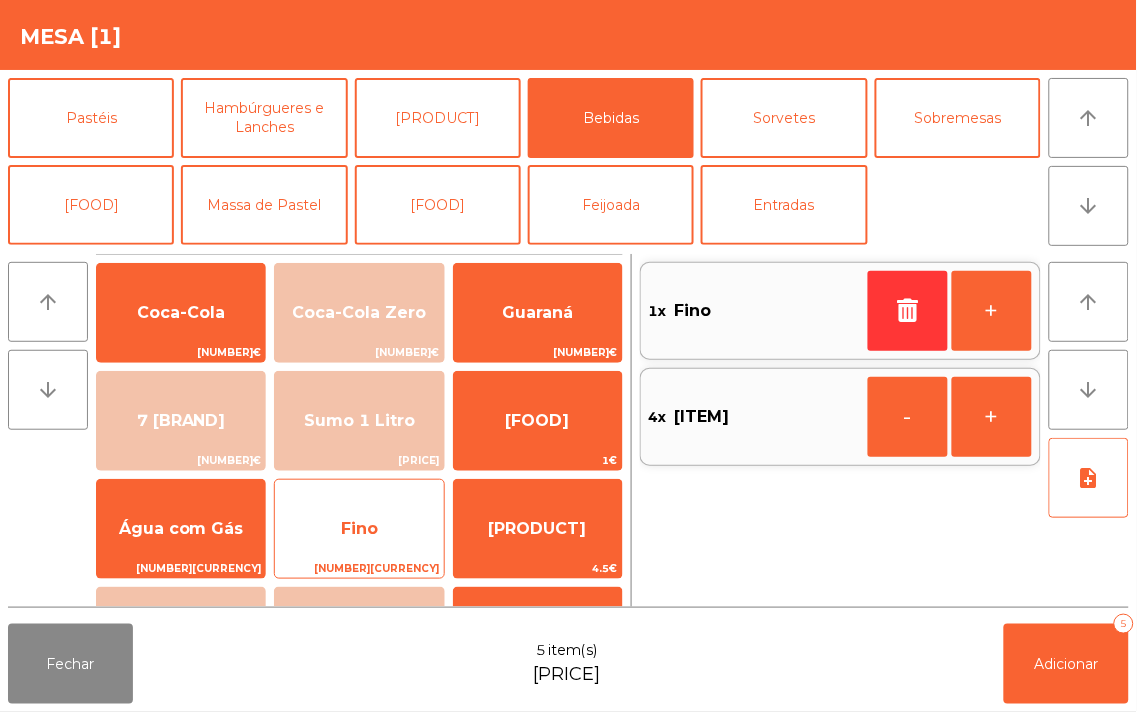 click on "Fino" at bounding box center [181, 313] 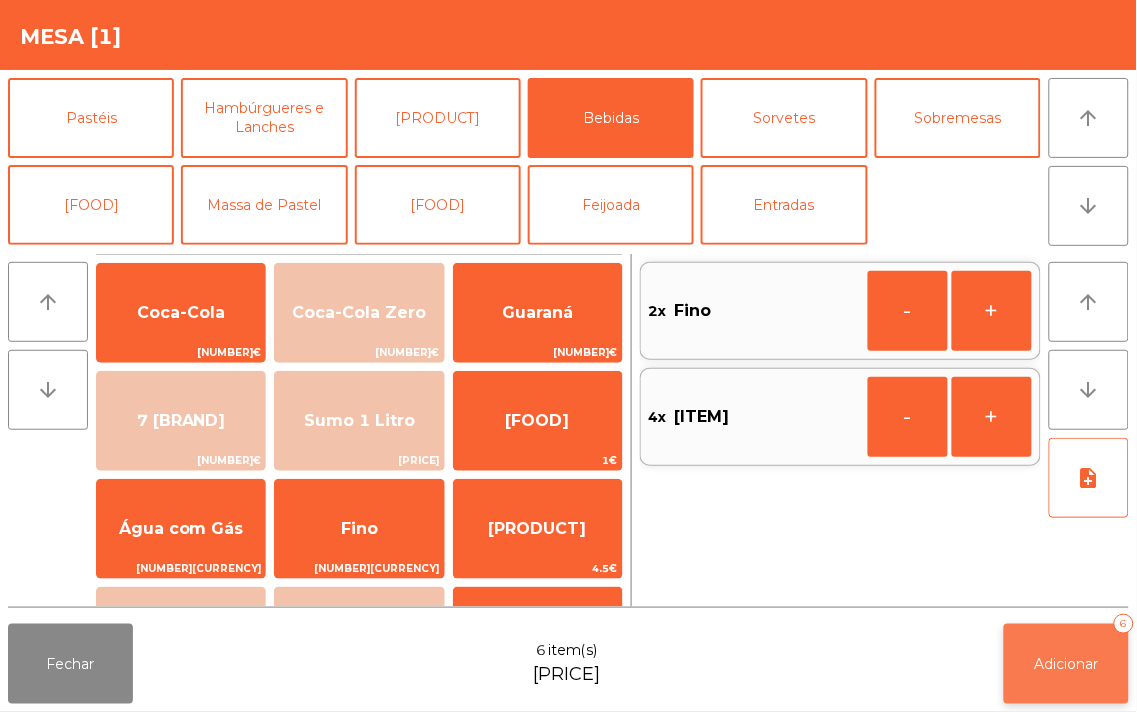 click on "Adicionar" at bounding box center (1067, 664) 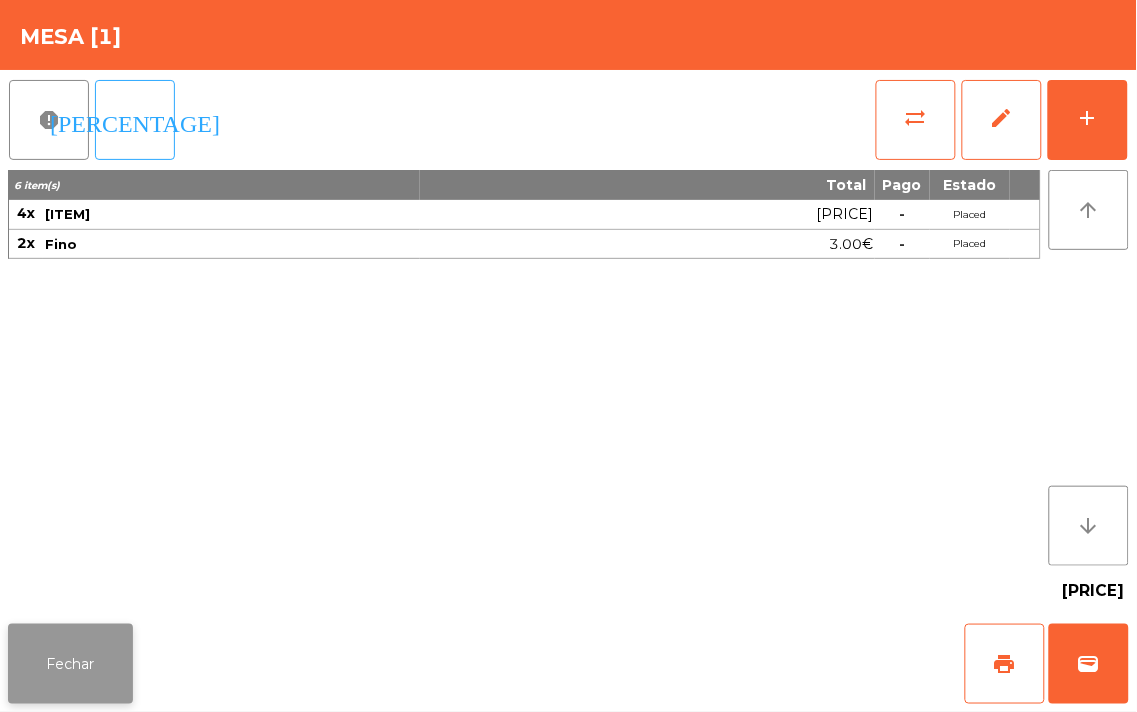 click on "Fechar" at bounding box center [70, 664] 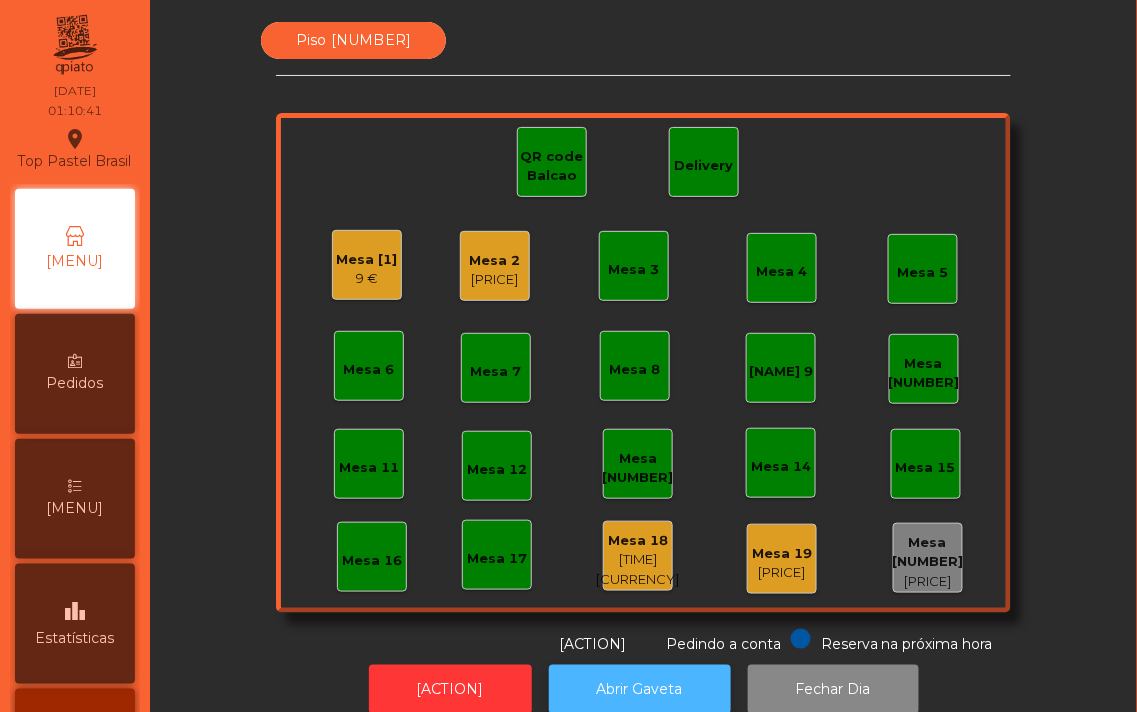 click on "Abrir Gaveta" at bounding box center [640, 689] 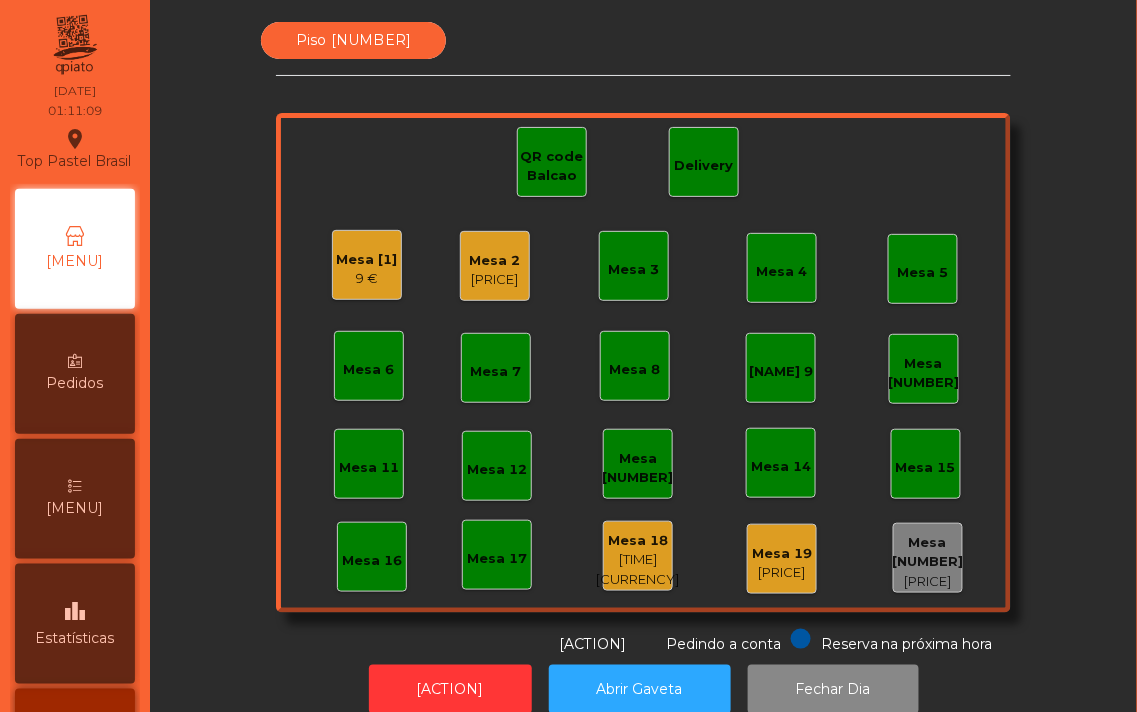click on "9 €" at bounding box center [367, 279] 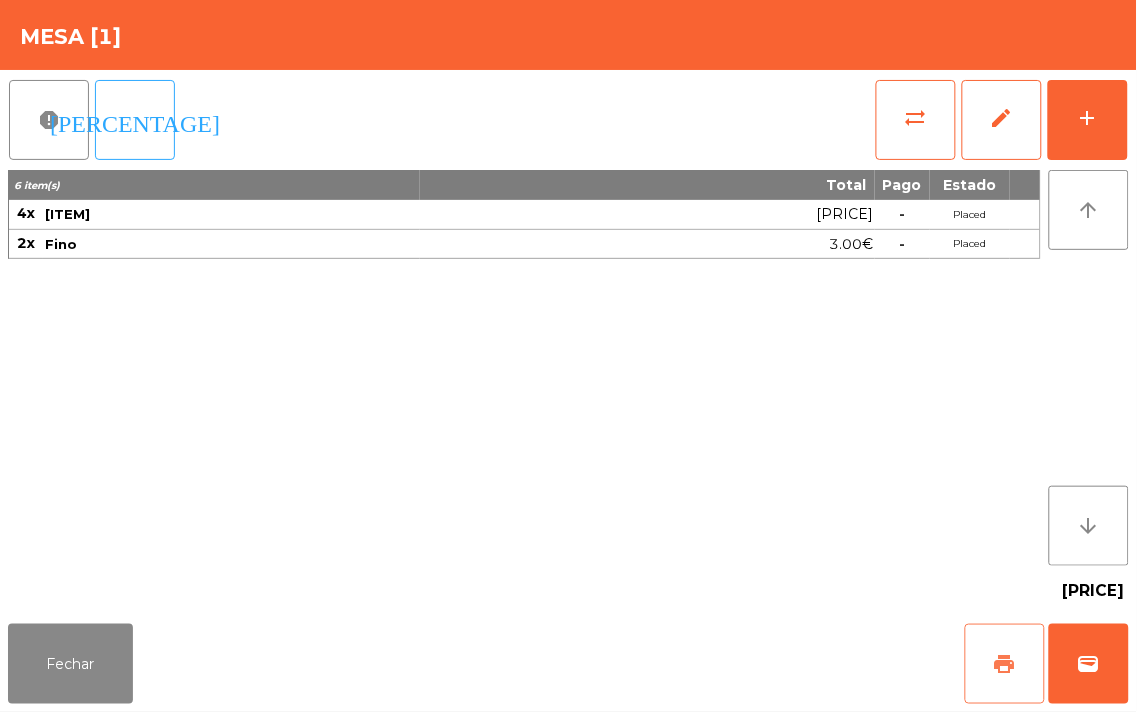 click on "print" at bounding box center (1005, 664) 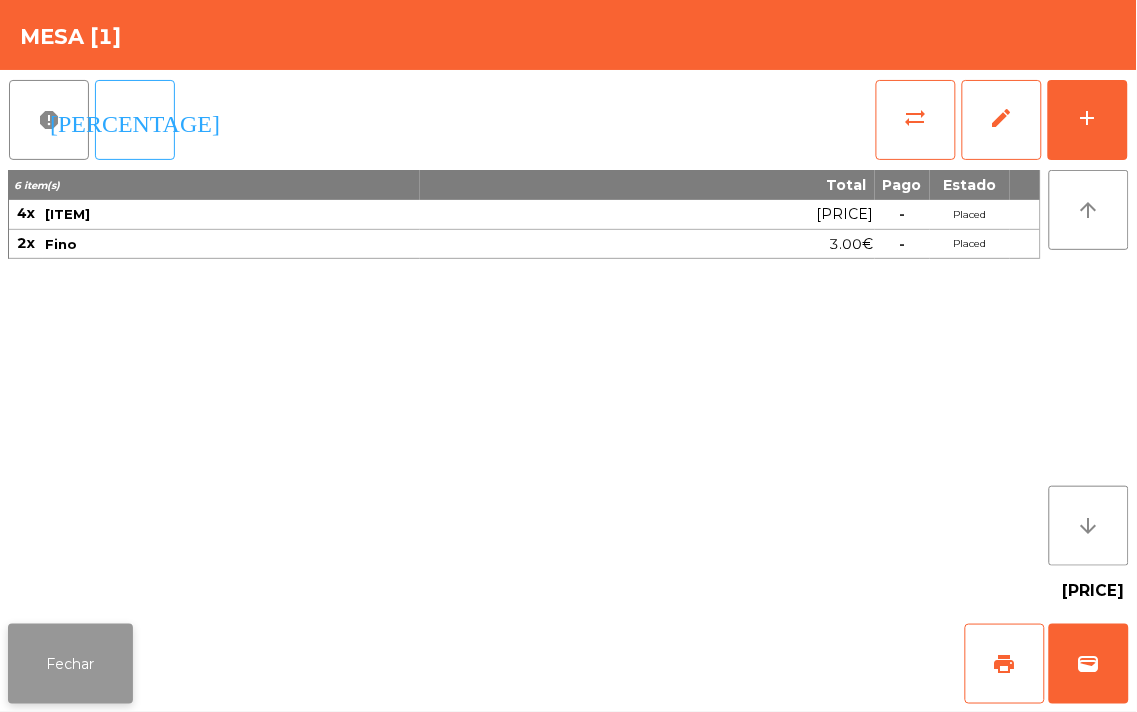 click on "Fechar" at bounding box center [70, 664] 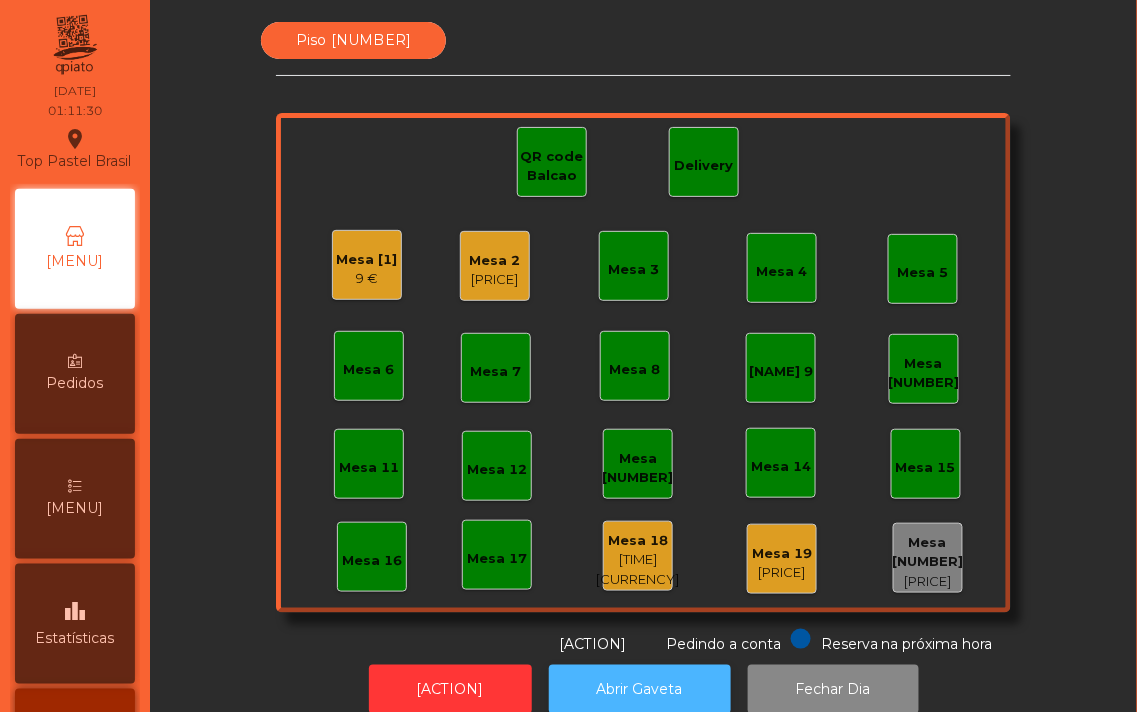 click on "Abrir Gaveta" at bounding box center [640, 689] 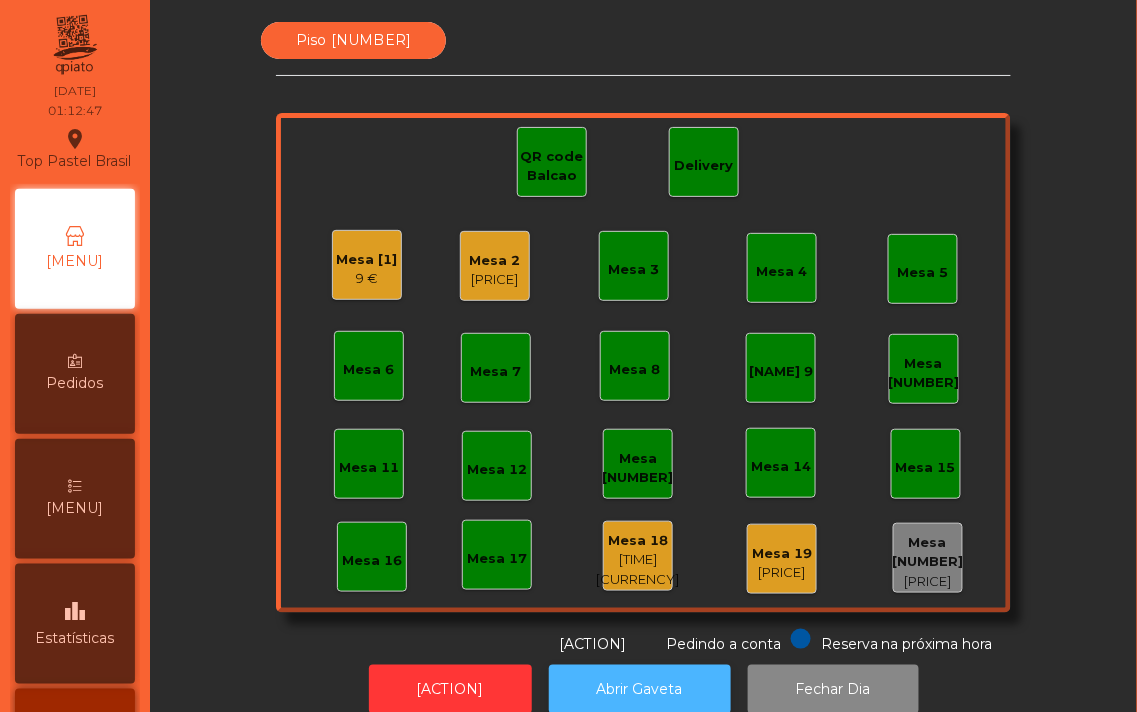 click on "Abrir Gaveta" at bounding box center (640, 689) 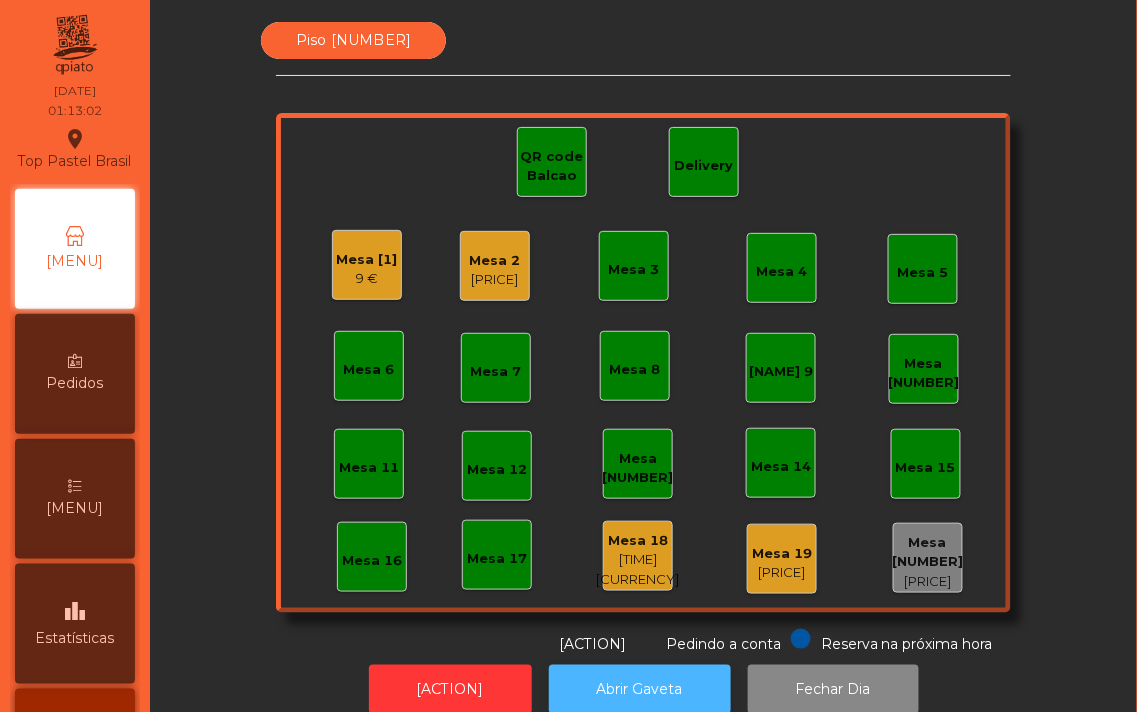 click on "Abrir Gaveta" at bounding box center (640, 689) 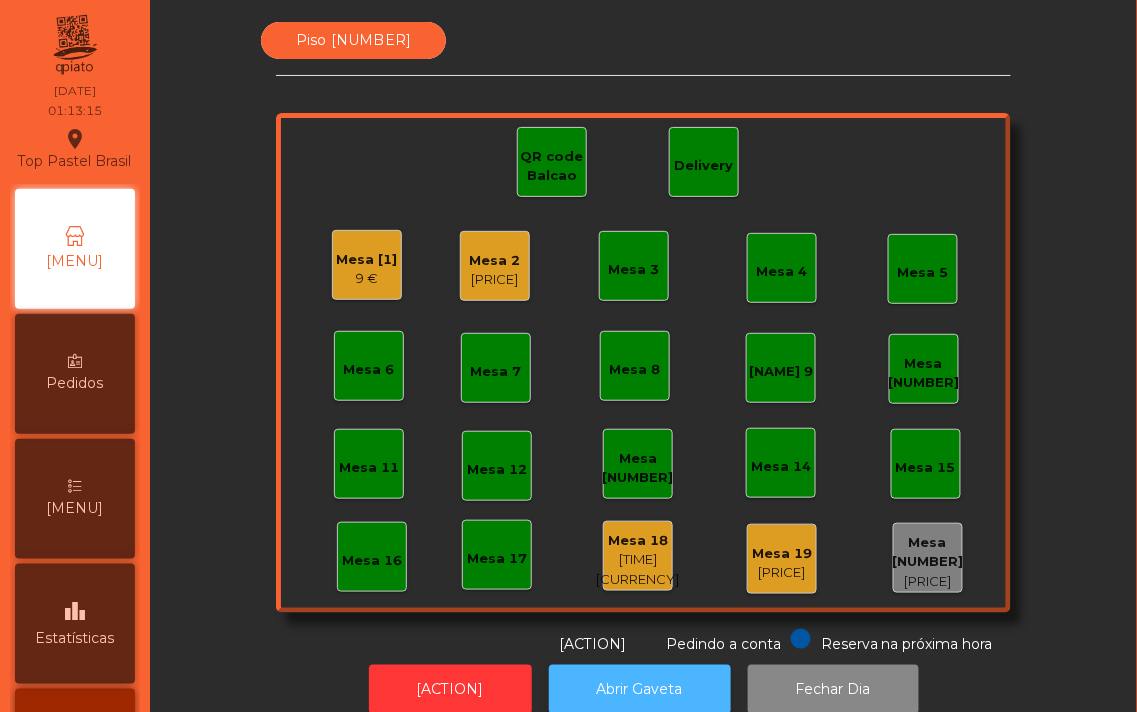 click on "Abrir Gaveta" at bounding box center (640, 689) 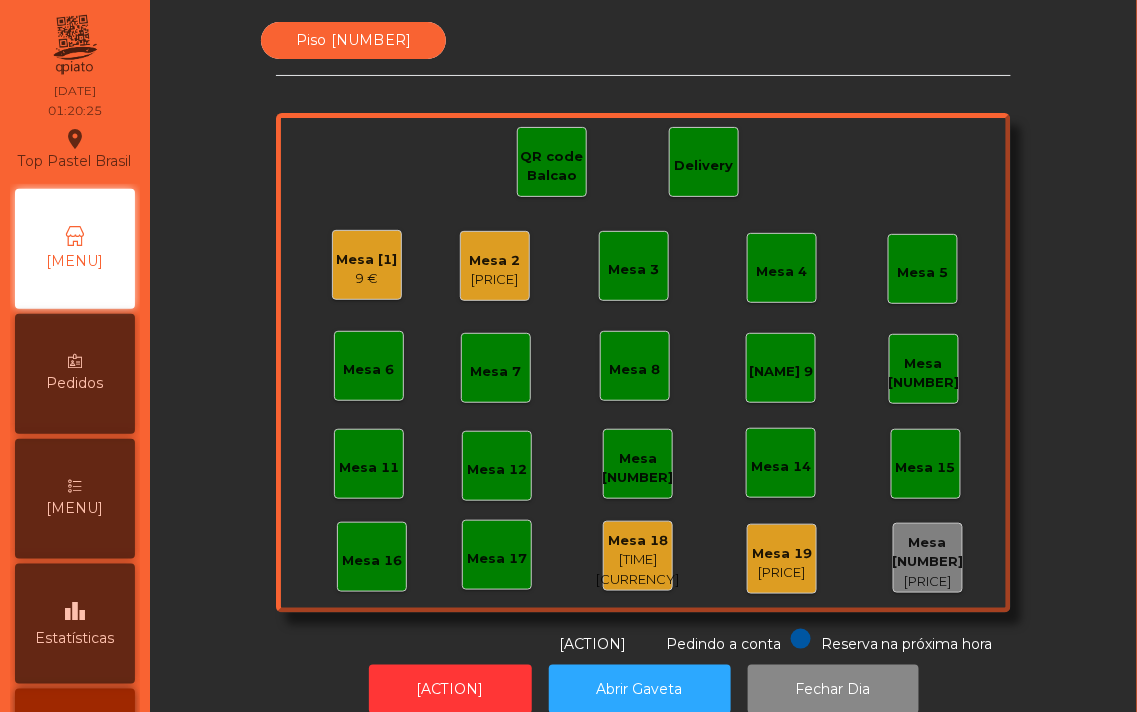 click on "[PRICE]" at bounding box center (367, 279) 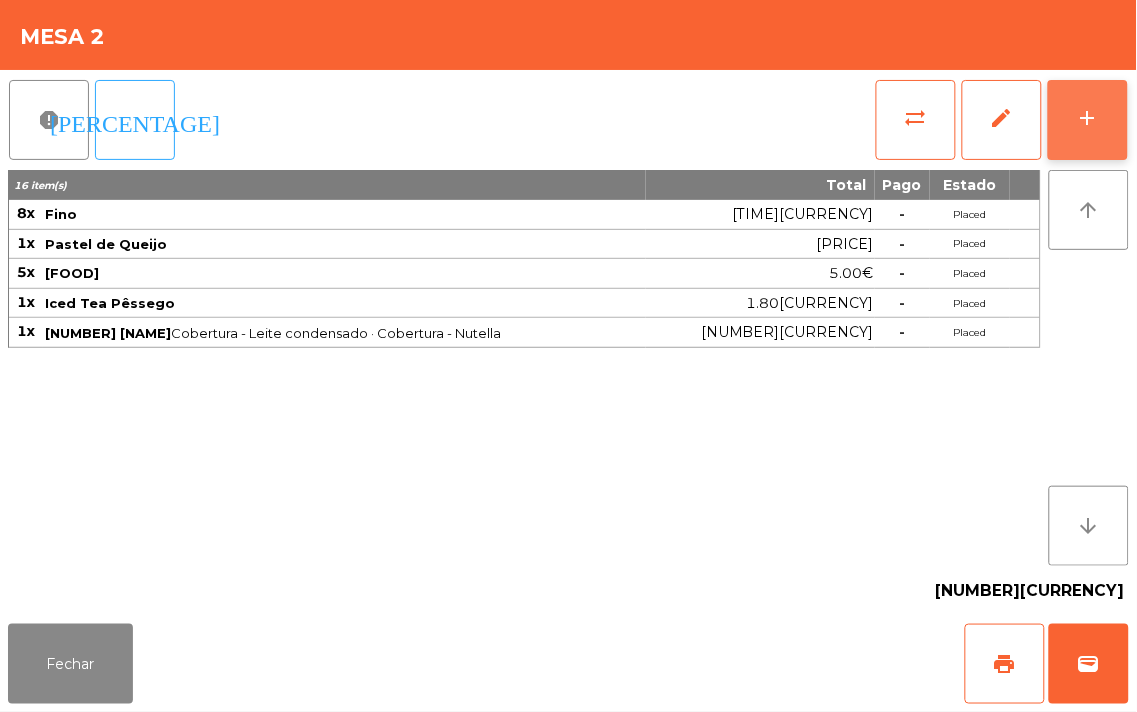click on "add" at bounding box center (1088, 118) 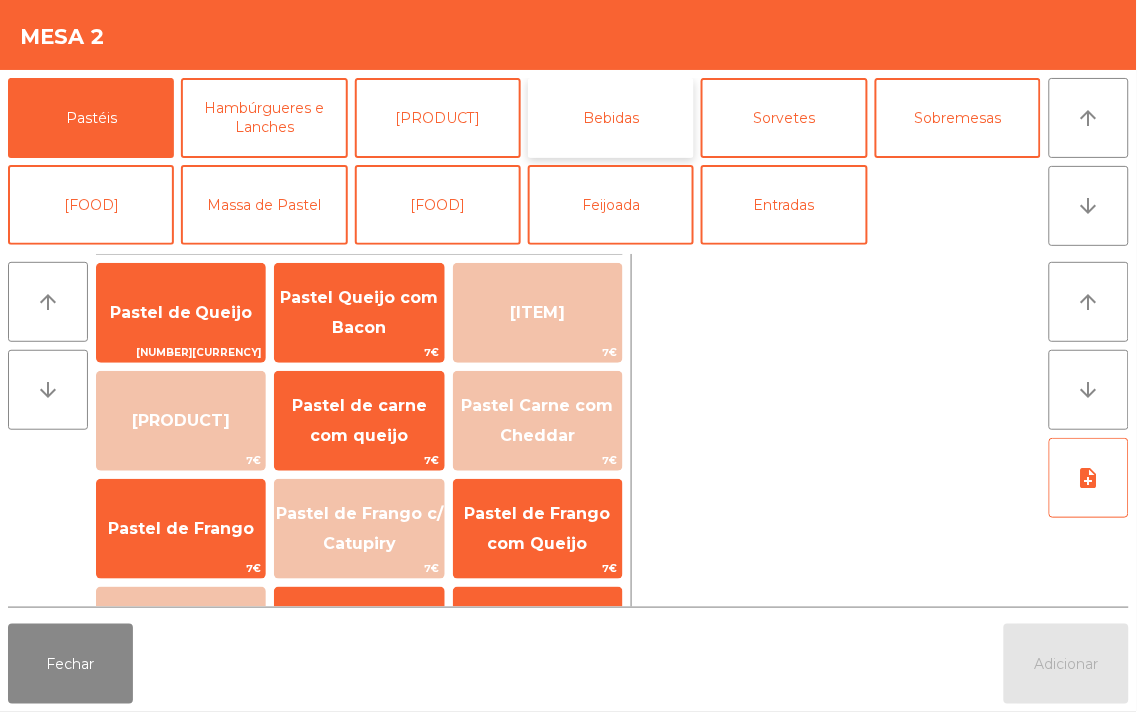 click on "Bebidas" at bounding box center (611, 118) 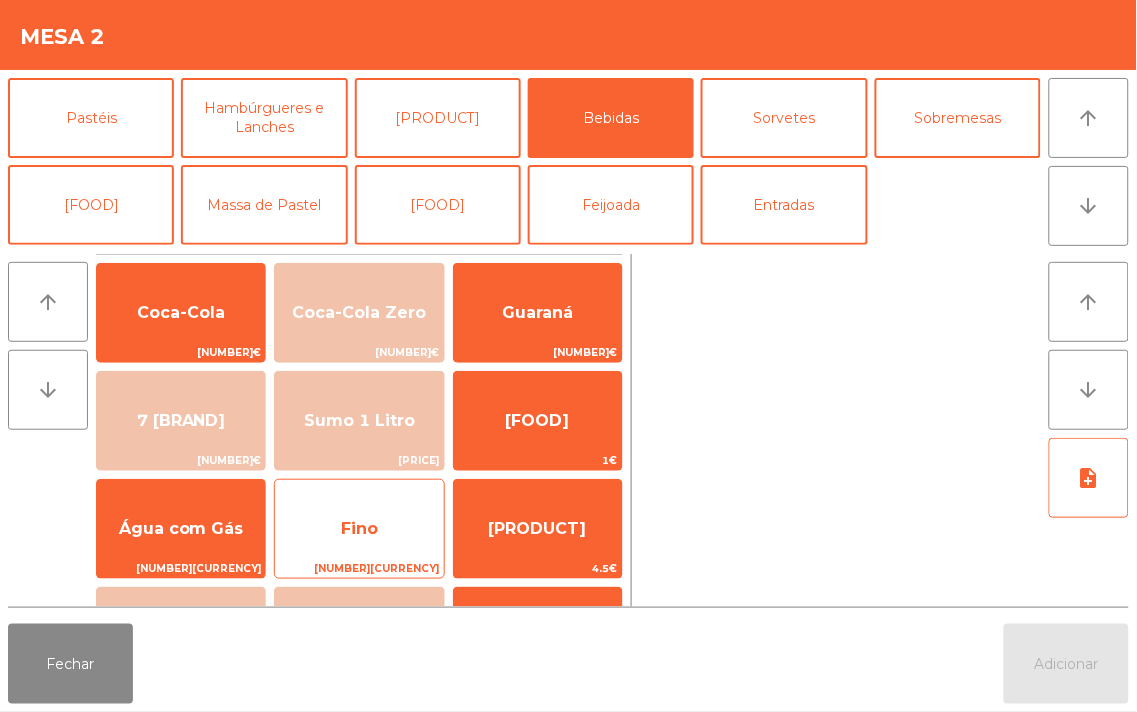 click on "Fino" at bounding box center [181, 312] 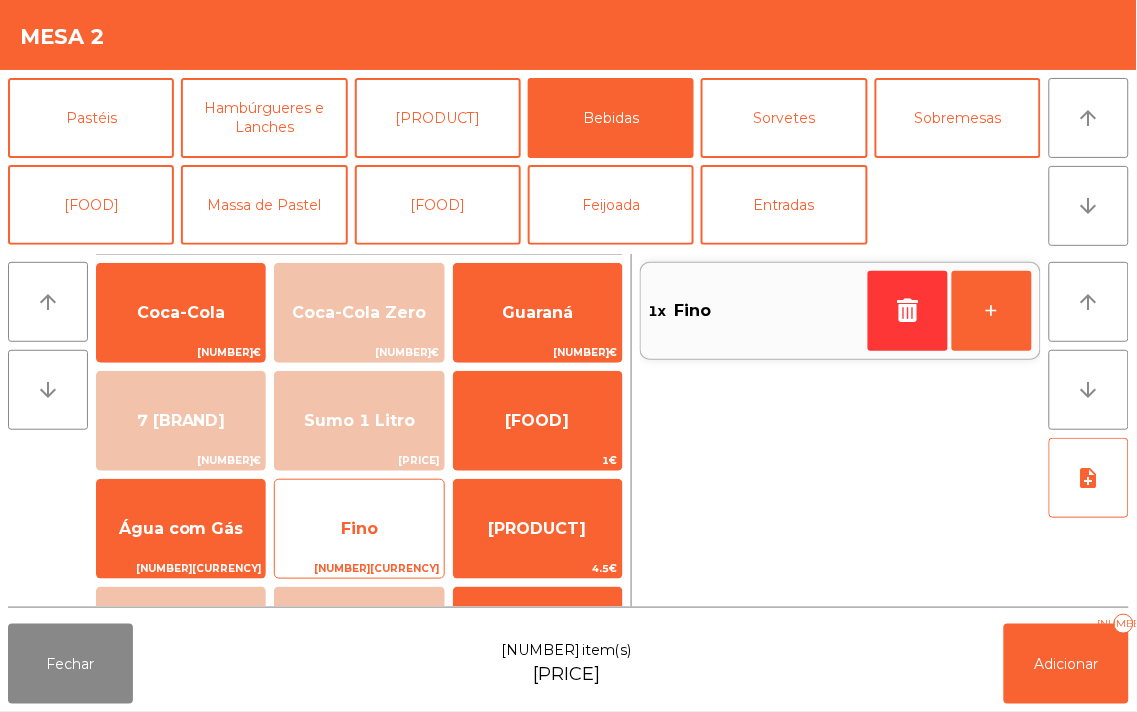 click on "Fino" at bounding box center (181, 313) 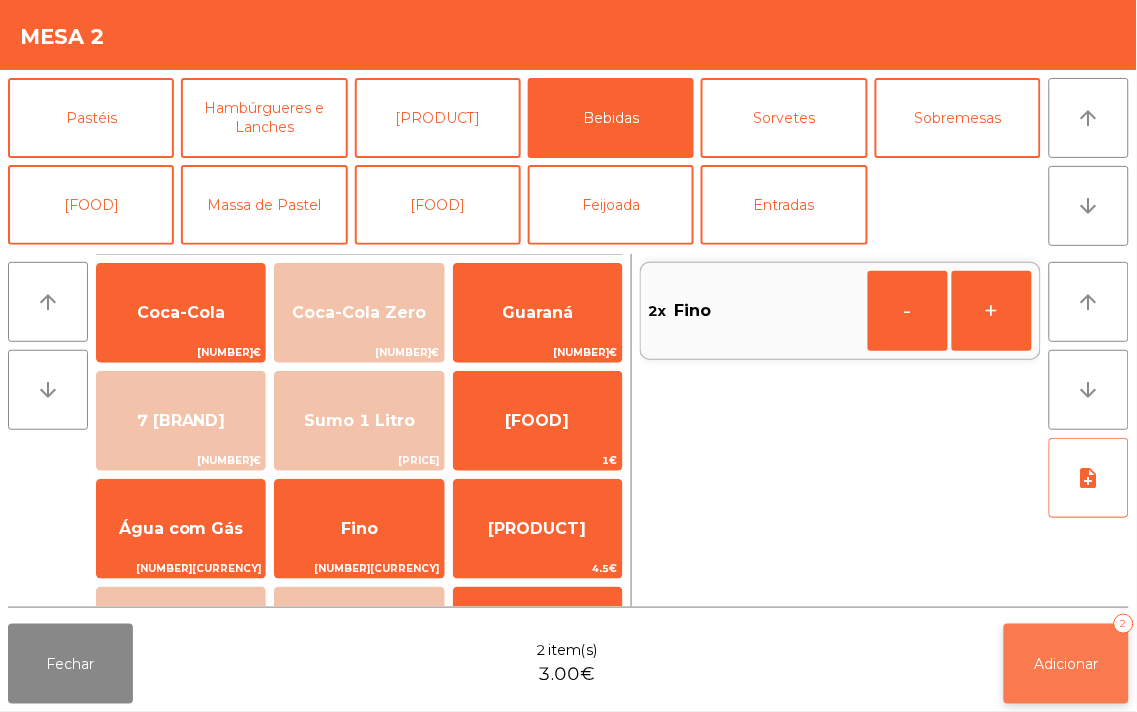 click on "[ACTION]   2" at bounding box center (1066, 664) 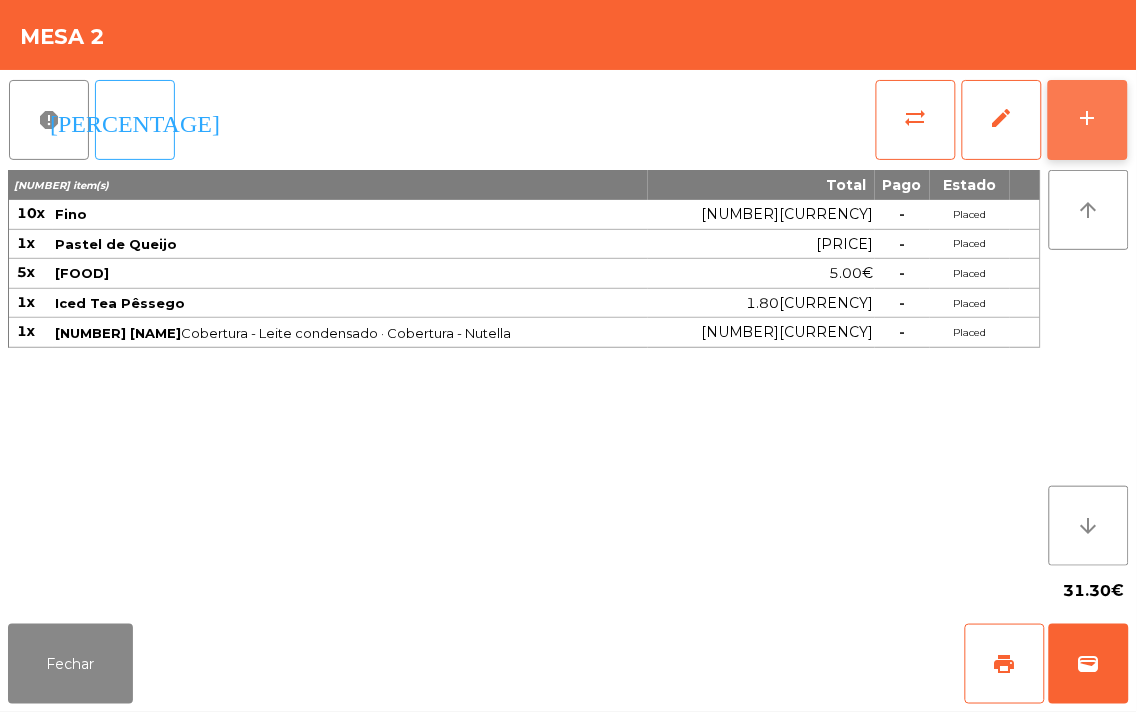 click on "add" at bounding box center (1088, 118) 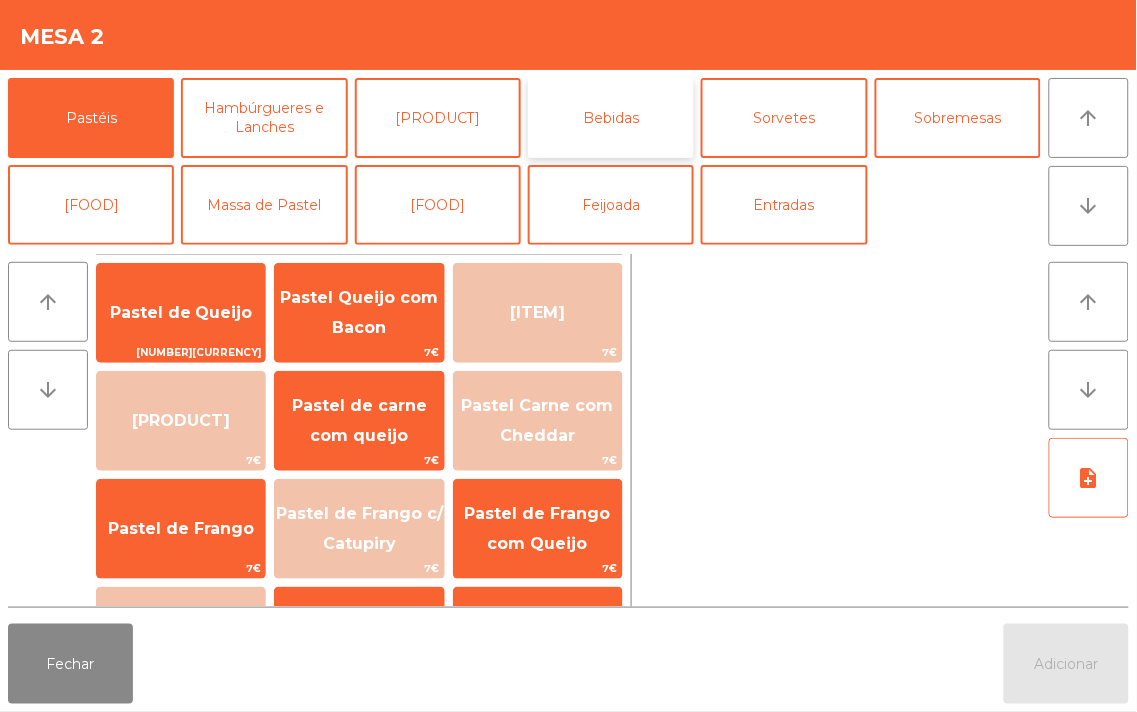 click on "Bebidas" at bounding box center [611, 118] 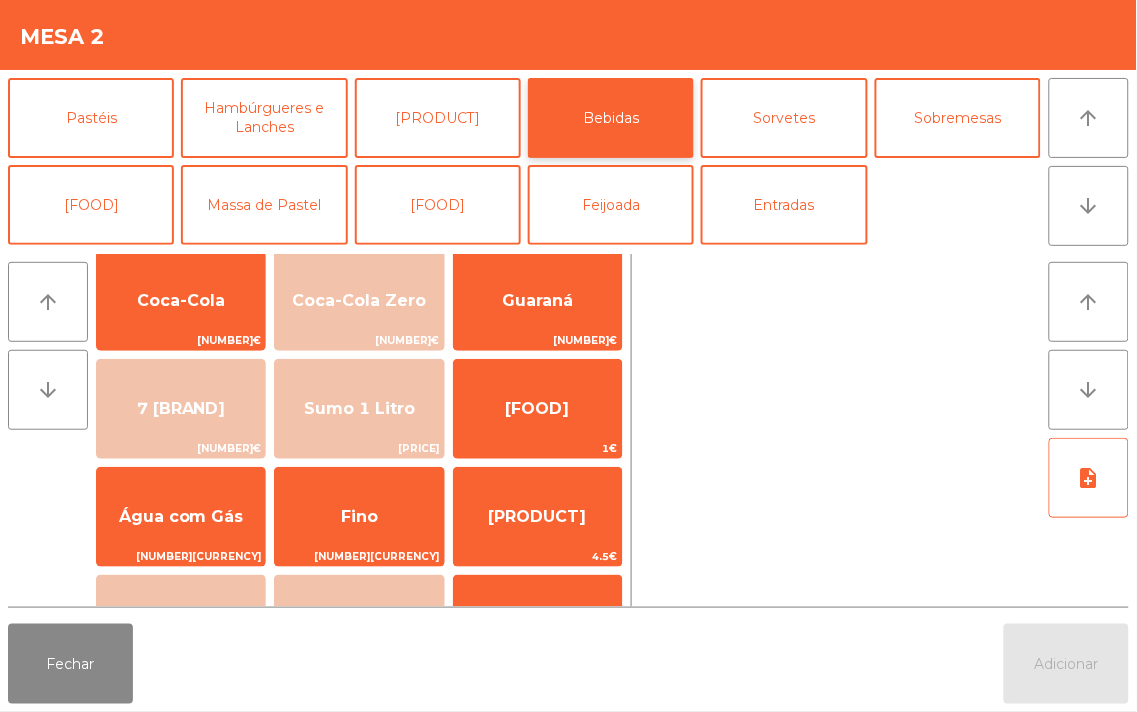 scroll, scrollTop: 4, scrollLeft: 0, axis: vertical 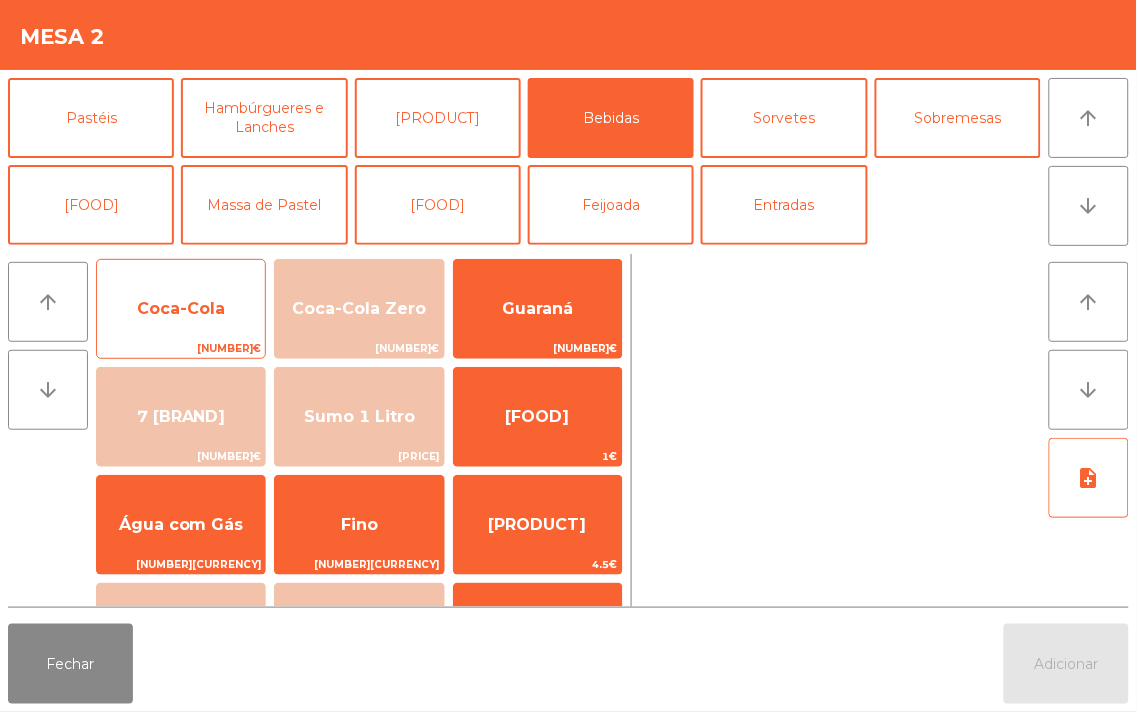 click on "Coca-Cola" at bounding box center (181, 309) 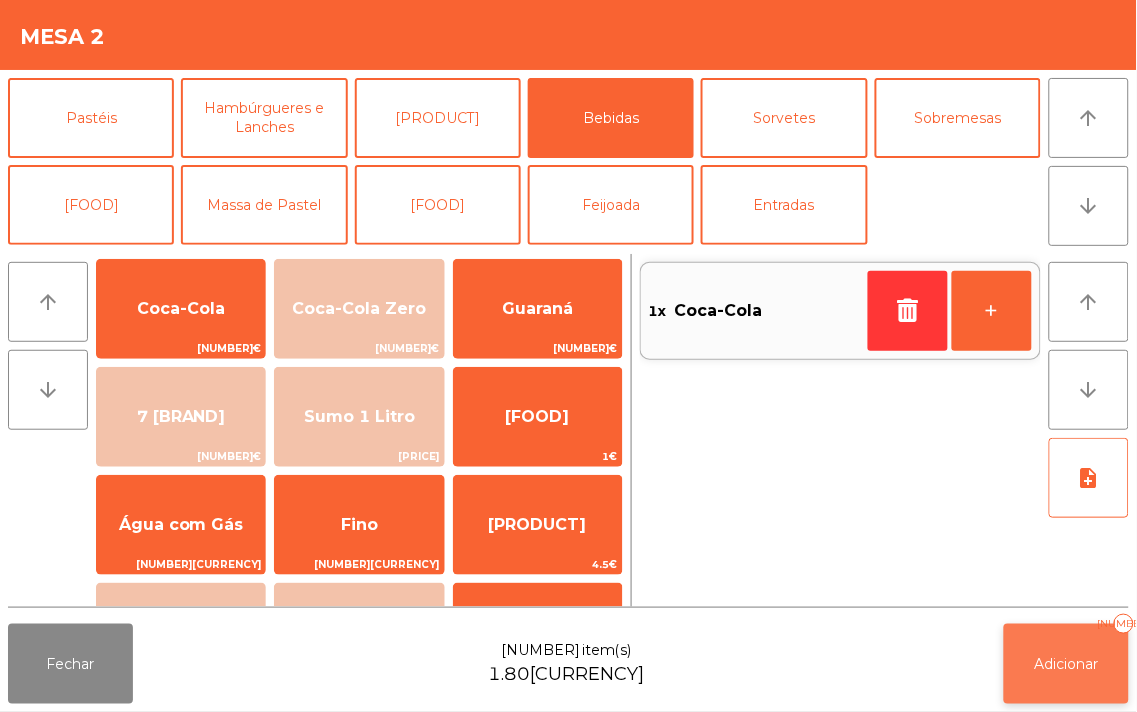 click on "Adicionar 1" at bounding box center [1066, 664] 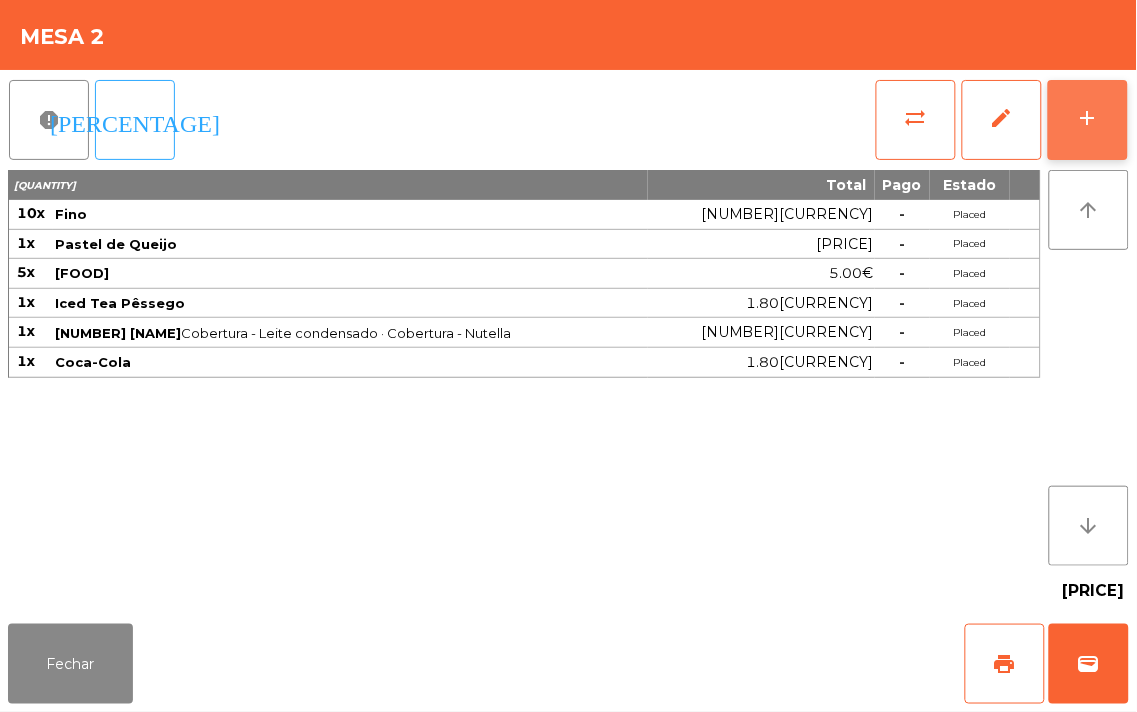 click on "add" at bounding box center [1088, 120] 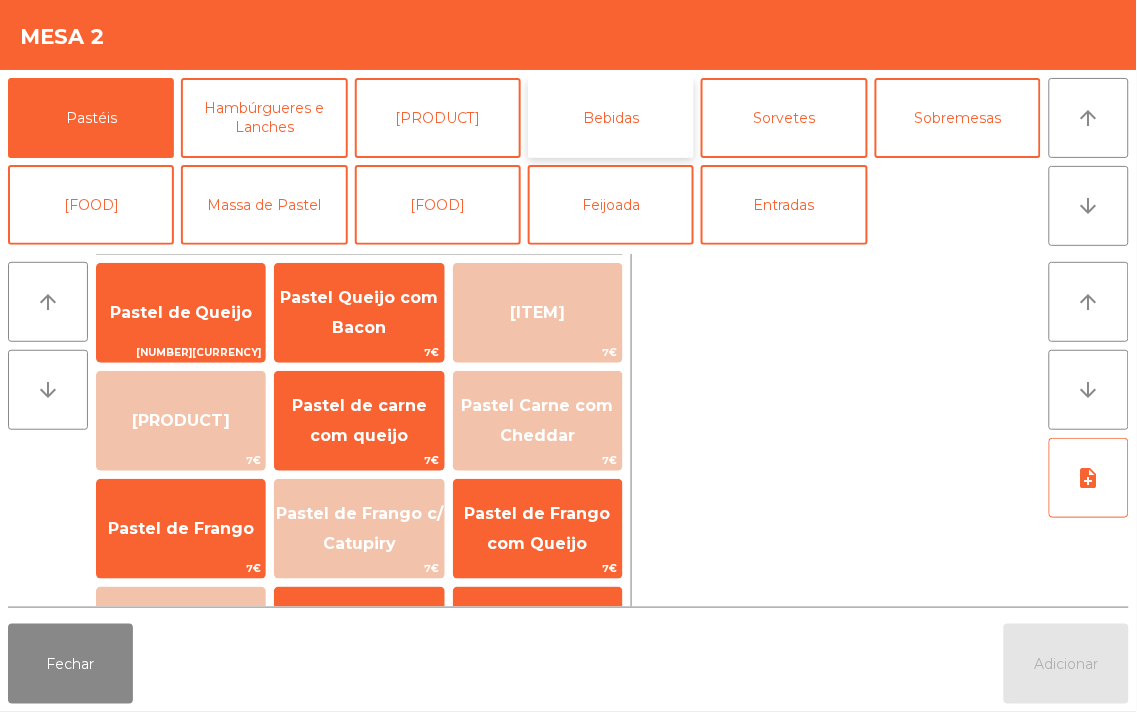 click on "Bebidas" at bounding box center (611, 118) 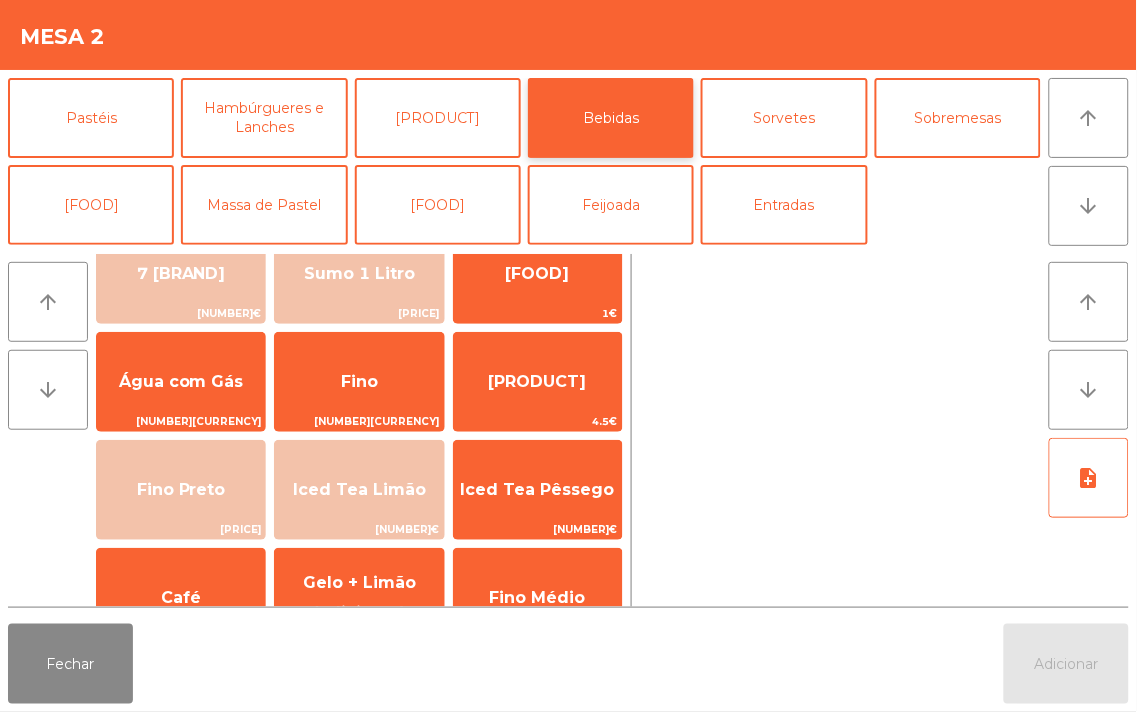 scroll, scrollTop: 184, scrollLeft: 0, axis: vertical 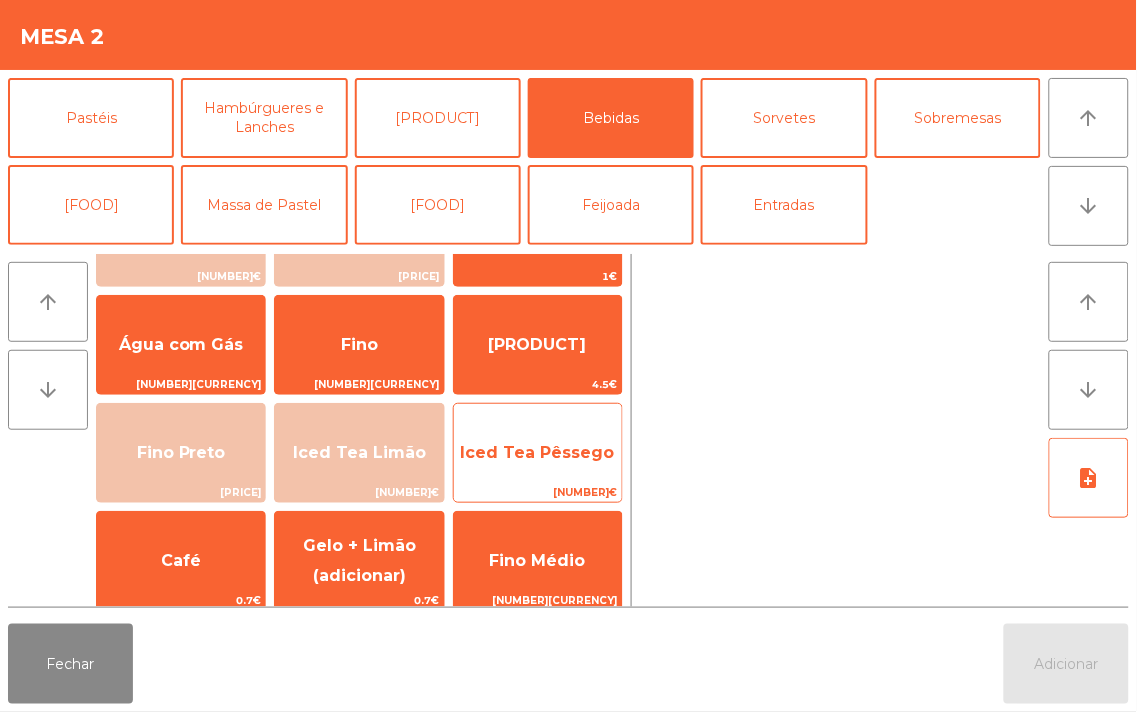 click on "Iced Tea Pêssego" at bounding box center [181, 128] 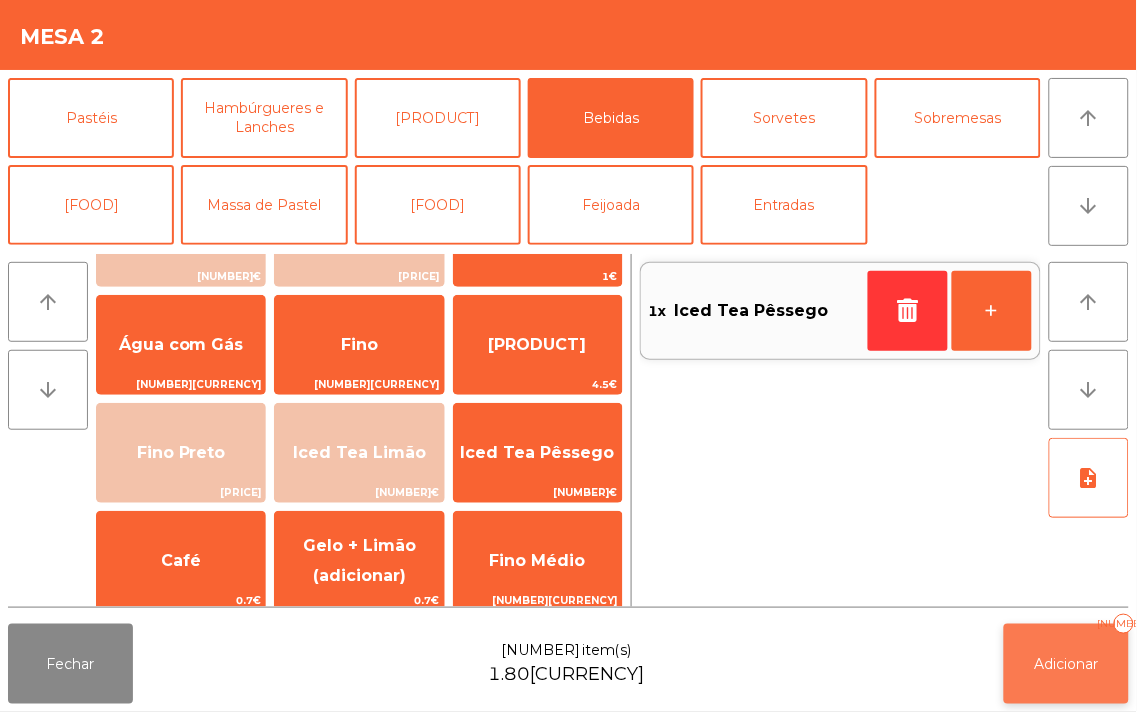 click on "Adicionar" at bounding box center (1067, 664) 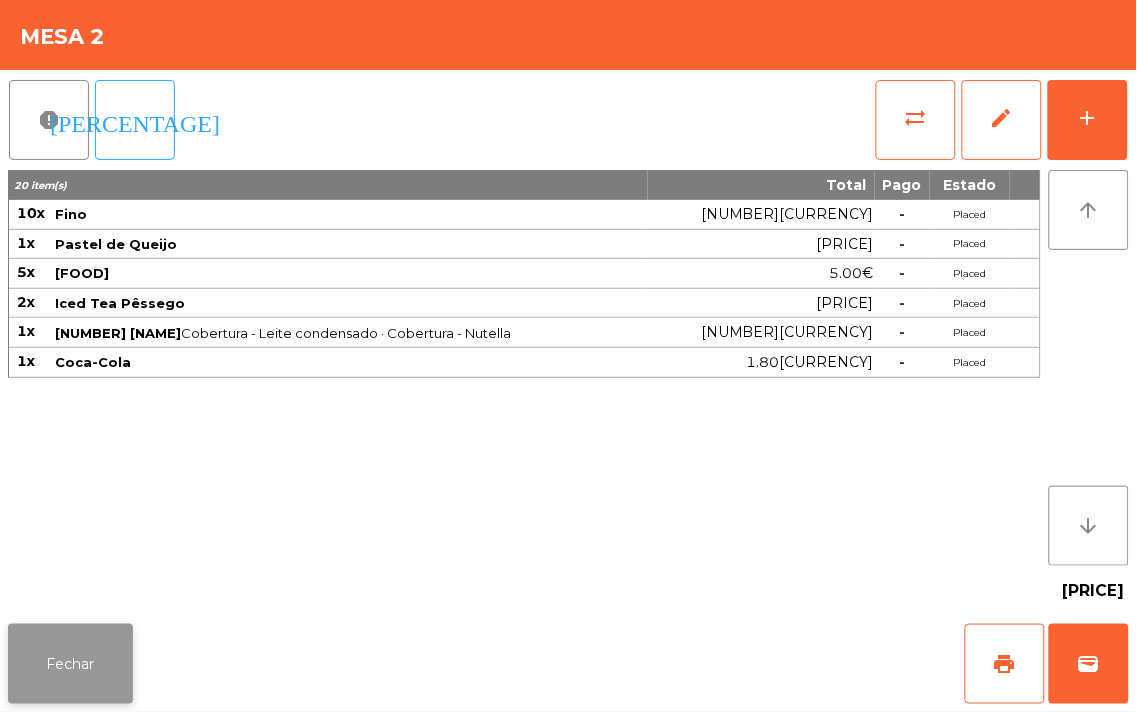 click on "Fechar" at bounding box center (70, 664) 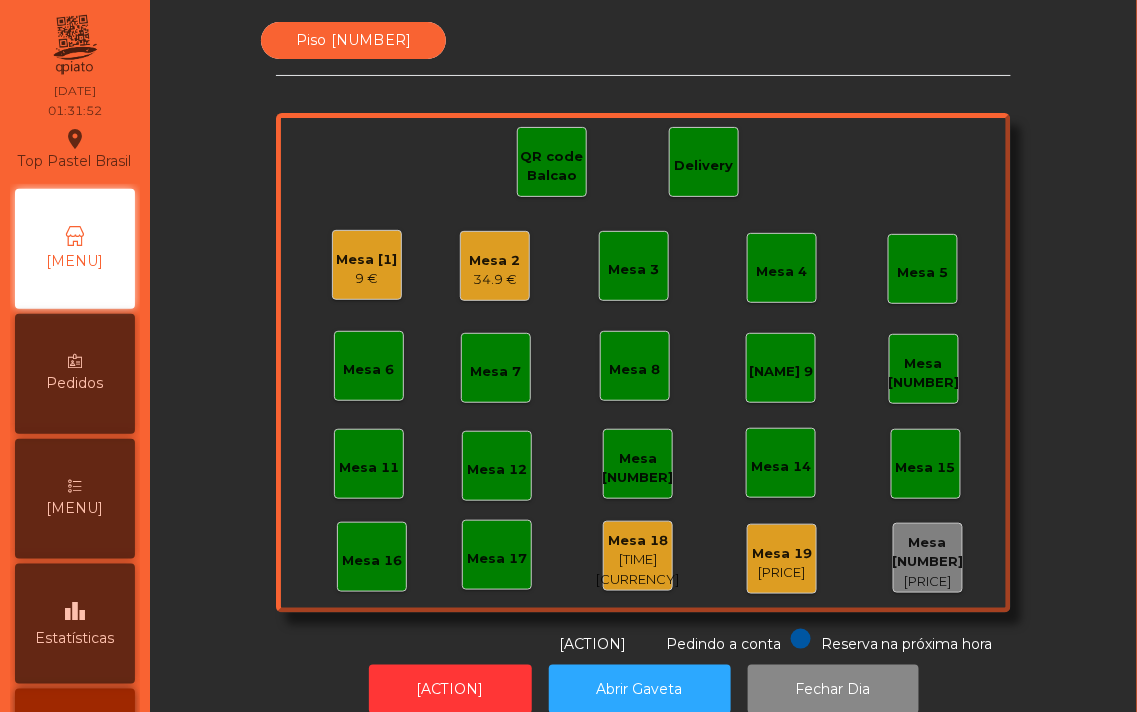 click on "Mesa 2" at bounding box center (367, 260) 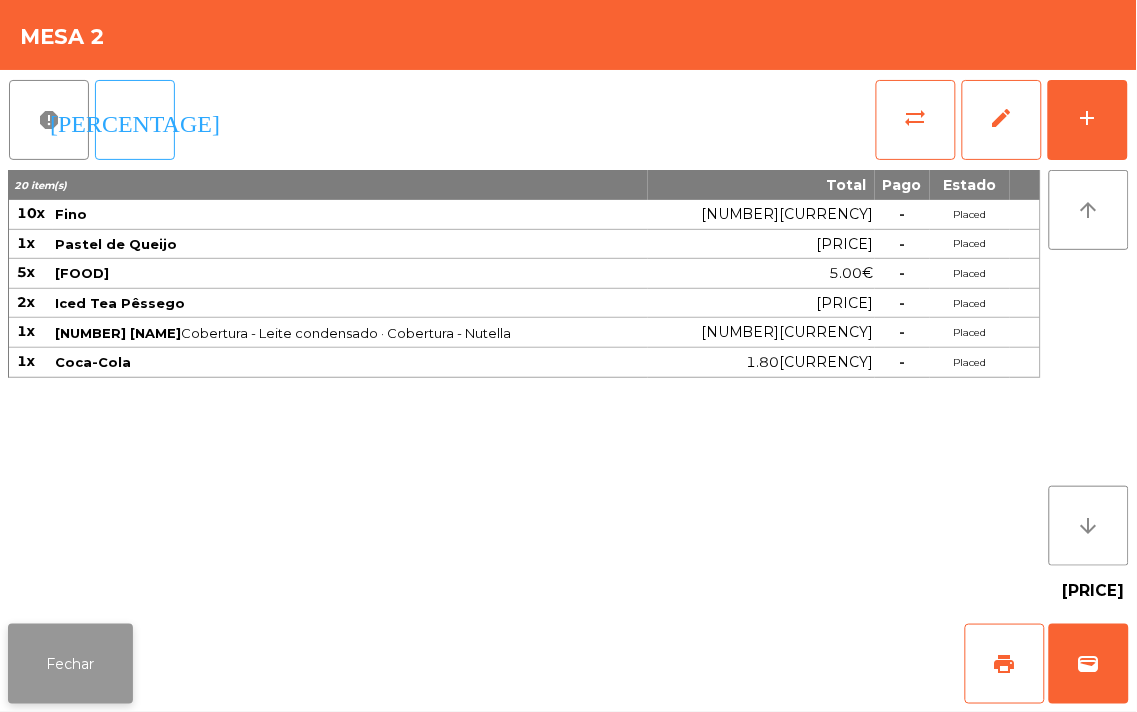 click on "Fechar" at bounding box center [70, 664] 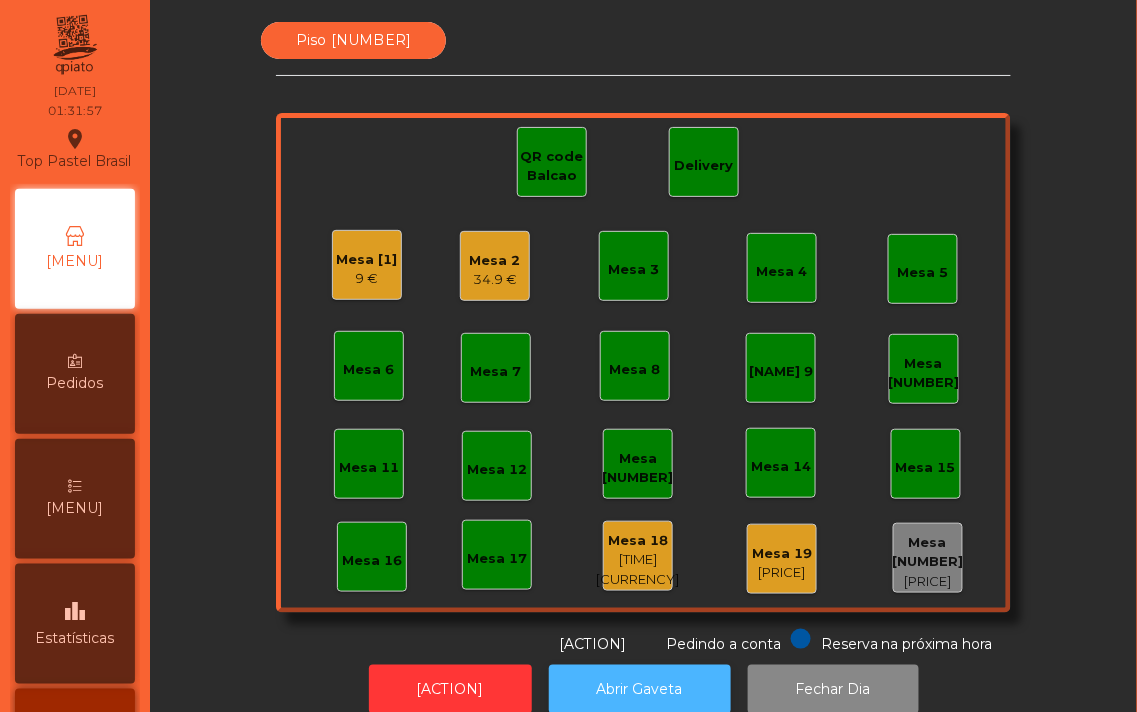 click on "Abrir Gaveta" at bounding box center (640, 689) 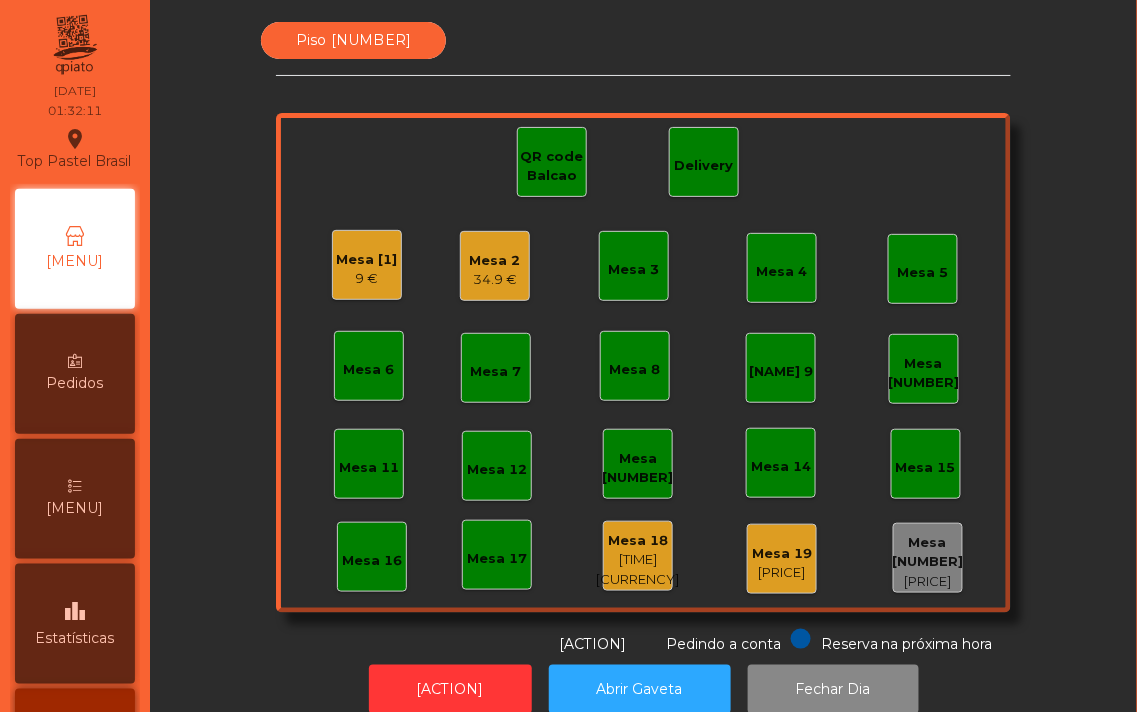 click on "Mesa 2" at bounding box center [367, 260] 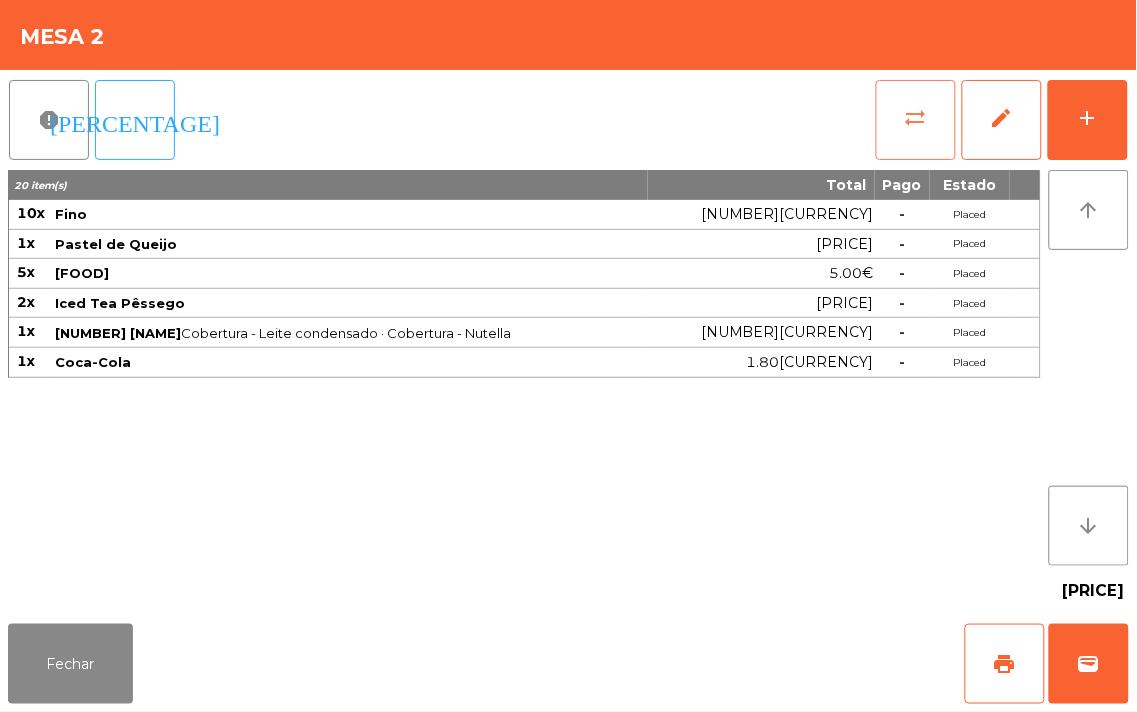 click on "sync_alt" at bounding box center [916, 118] 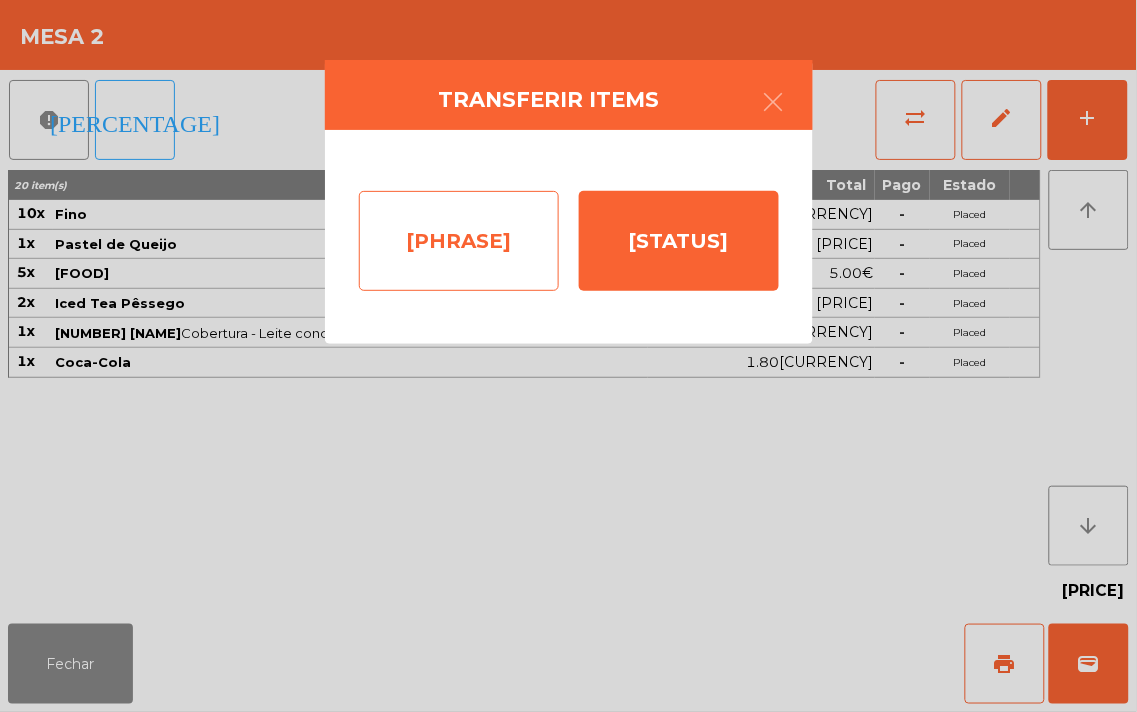 click on "[PHRASE]" at bounding box center [459, 241] 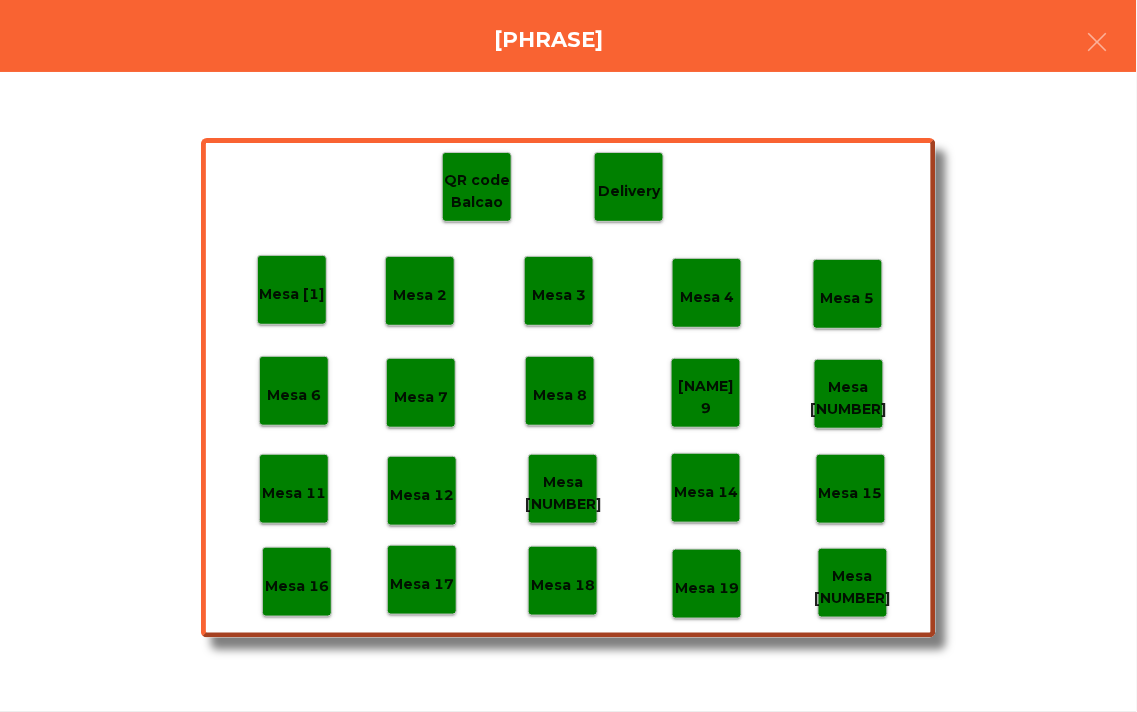 click on "Mesa 18" at bounding box center (292, 294) 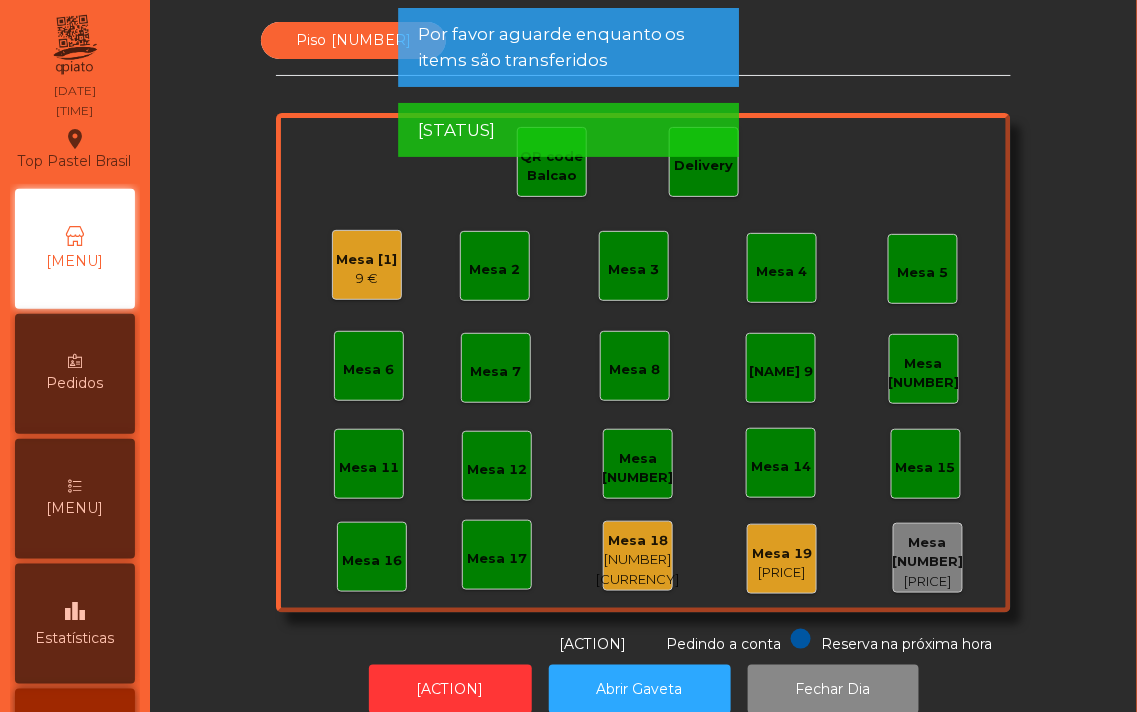 click on "Piso [NUMBER]   Mesa [NUMBER]   [NUMBER] €   Mesa [NUMBER]   Mesa [NUMBER]   Mesa [NUMBER]   Mesa [NUMBER]   Mesa [NUMBER]   Mesa [NUMBER]   Mesa [NUMBER]   Mesa [NUMBER]   Mesa [NUMBER]   Mesa [NUMBER]   Mesa [NUMBER]   Mesa [NUMBER]   Mesa [NUMBER]   Mesa [NUMBER]   Mesa [NUMBER]   Mesa [NUMBER]   Mesa [NUMBER]   [NUMBER] €   Mesa [NUMBER]   [NUMBER] €   Mesa [NUMBER]   [NUMBER] €   QR code Balcao   Delivery  Reserva na próxima hora Pedindo a conta A chamar" at bounding box center [643, 338] 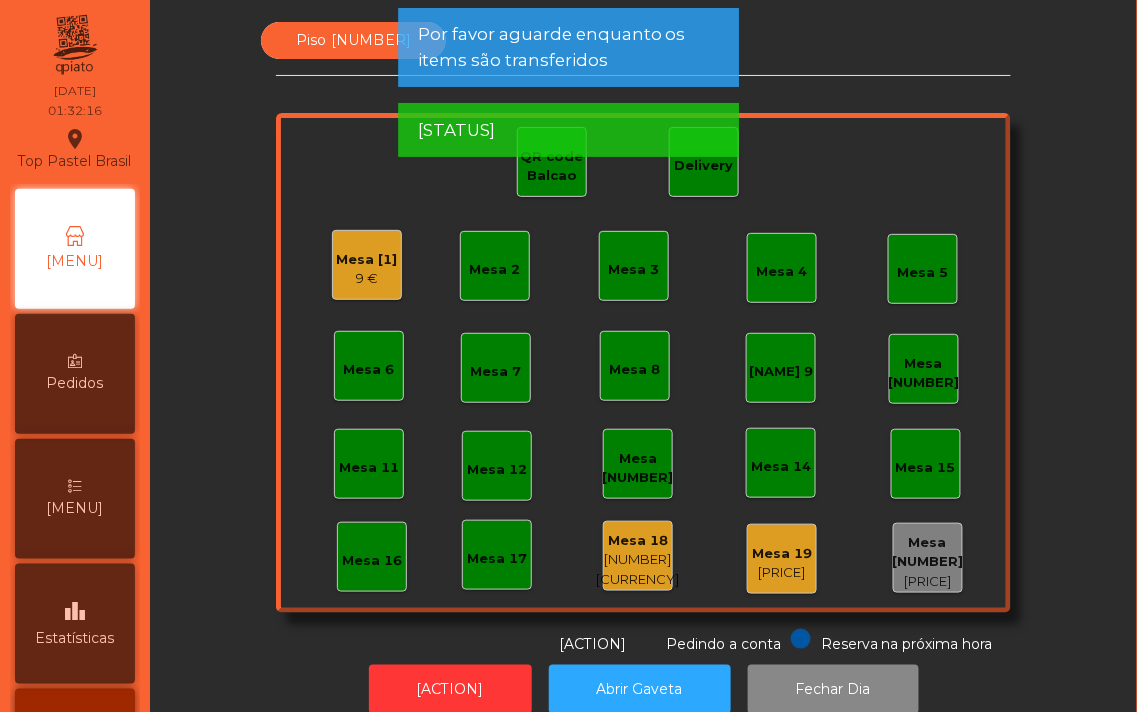 click on "Mesa [1]" at bounding box center [367, 260] 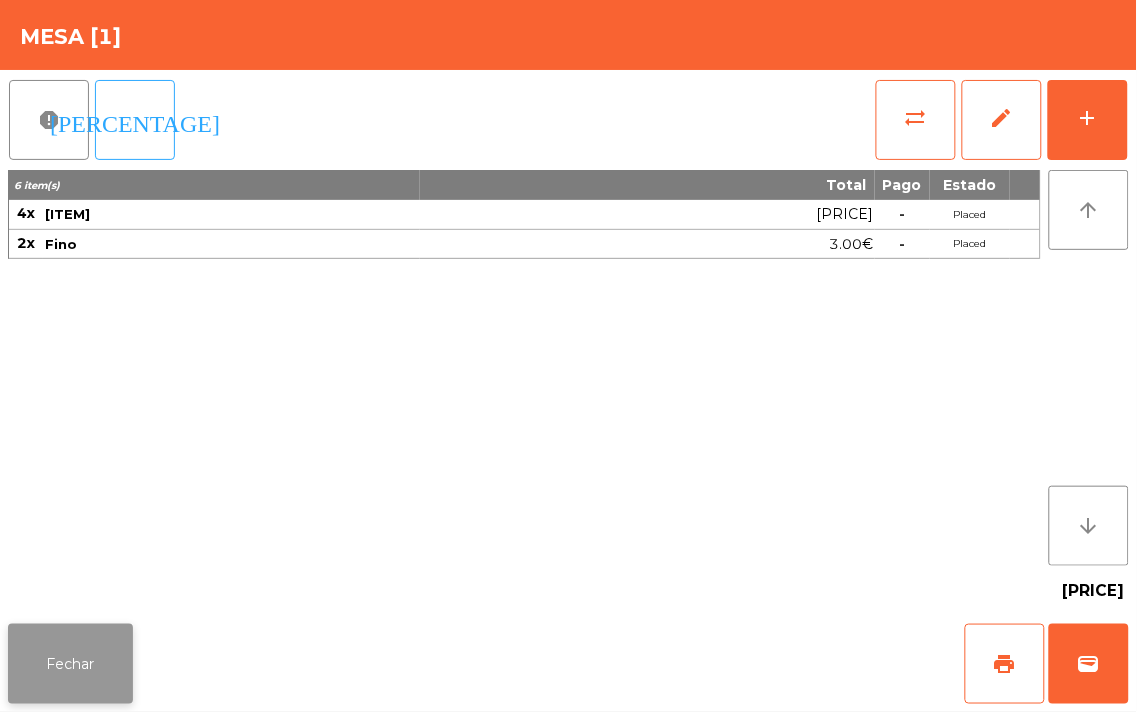 click on "Fechar" at bounding box center [70, 664] 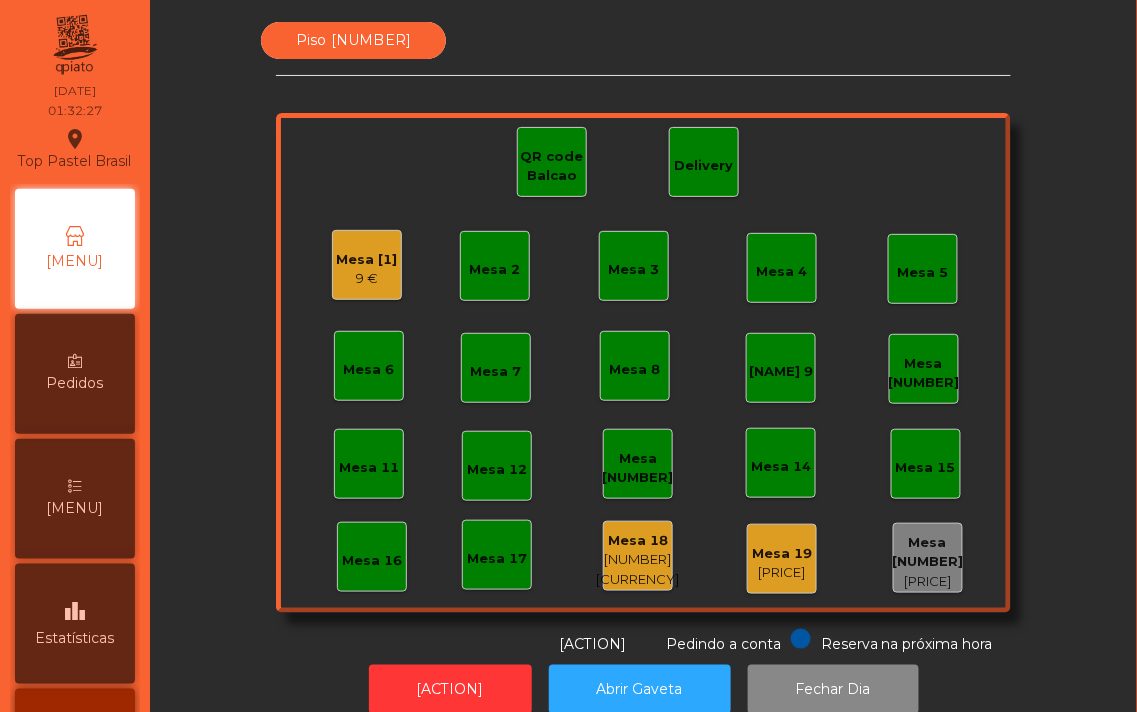 click on "Mesa [1]" at bounding box center (367, 260) 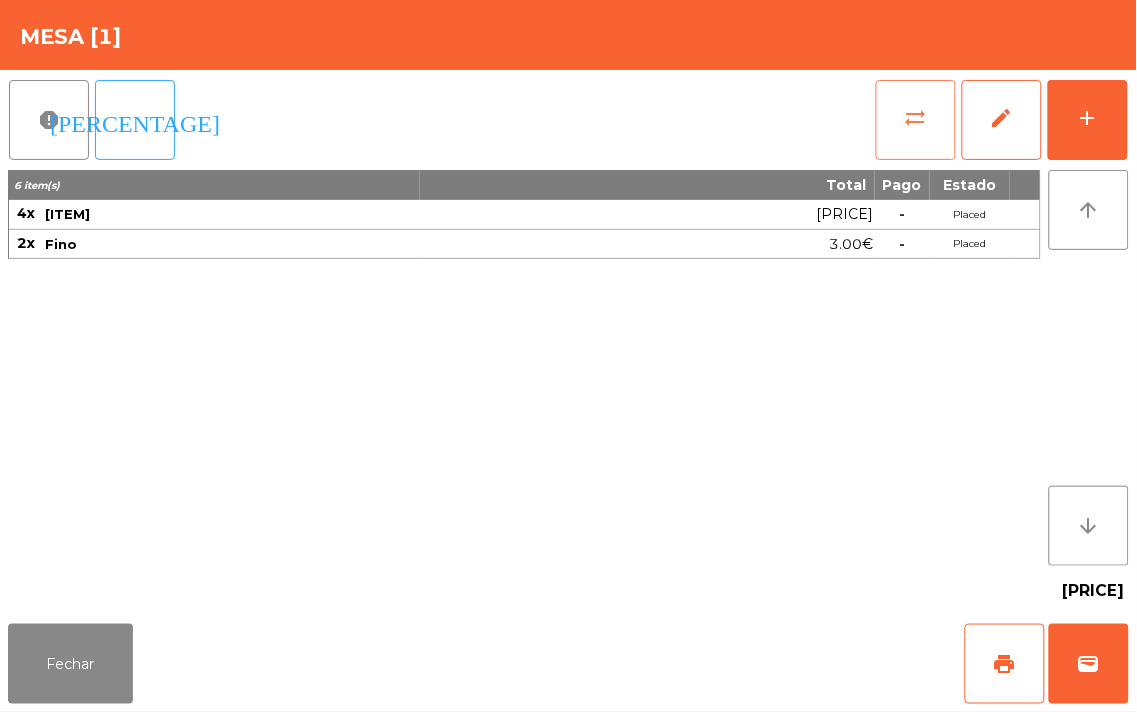 click on "sync_alt" at bounding box center [916, 118] 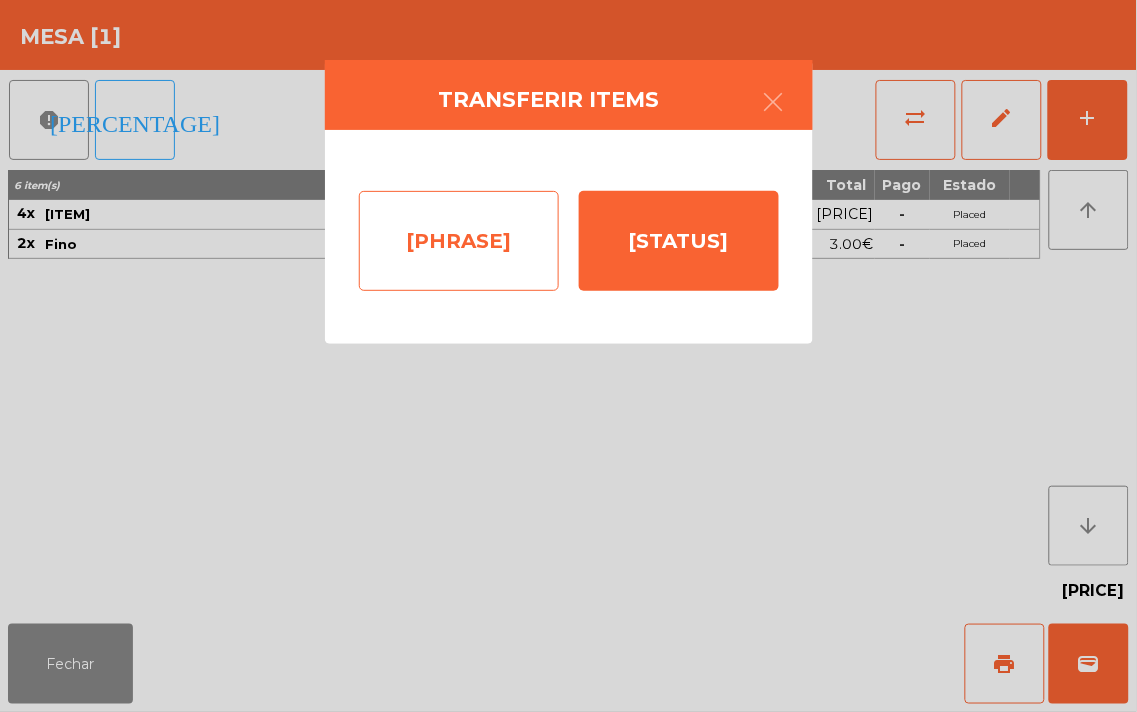 click on "[PHRASE]" at bounding box center (459, 241) 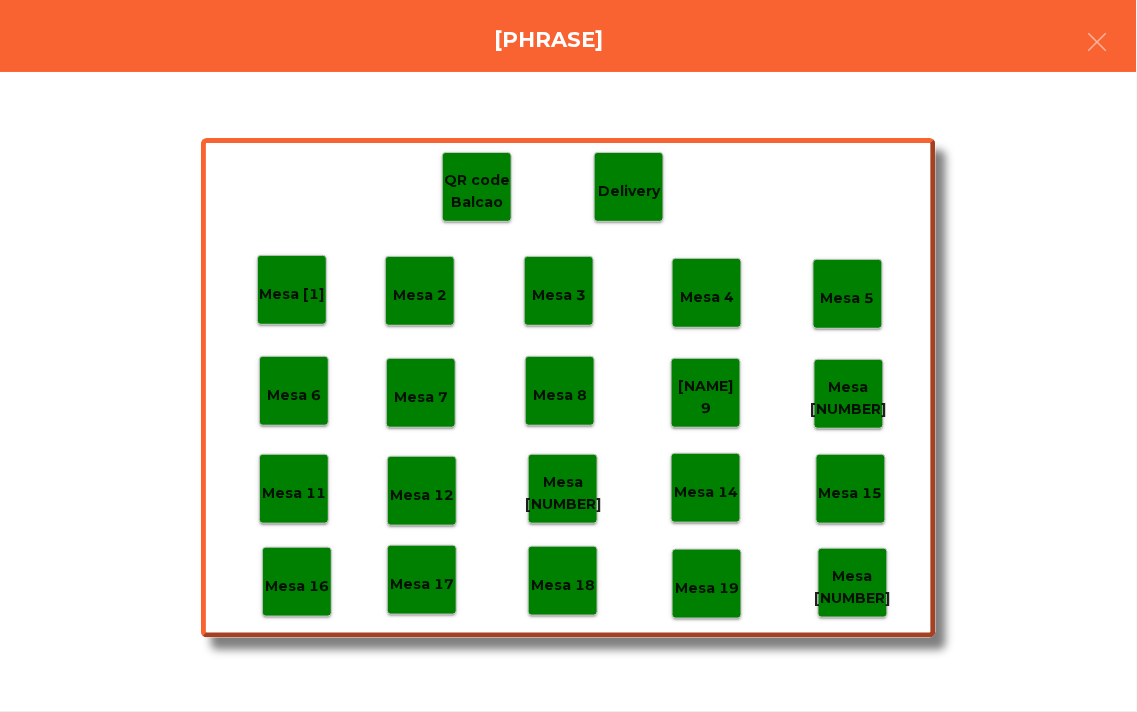 click on "Mesa 18" at bounding box center (292, 294) 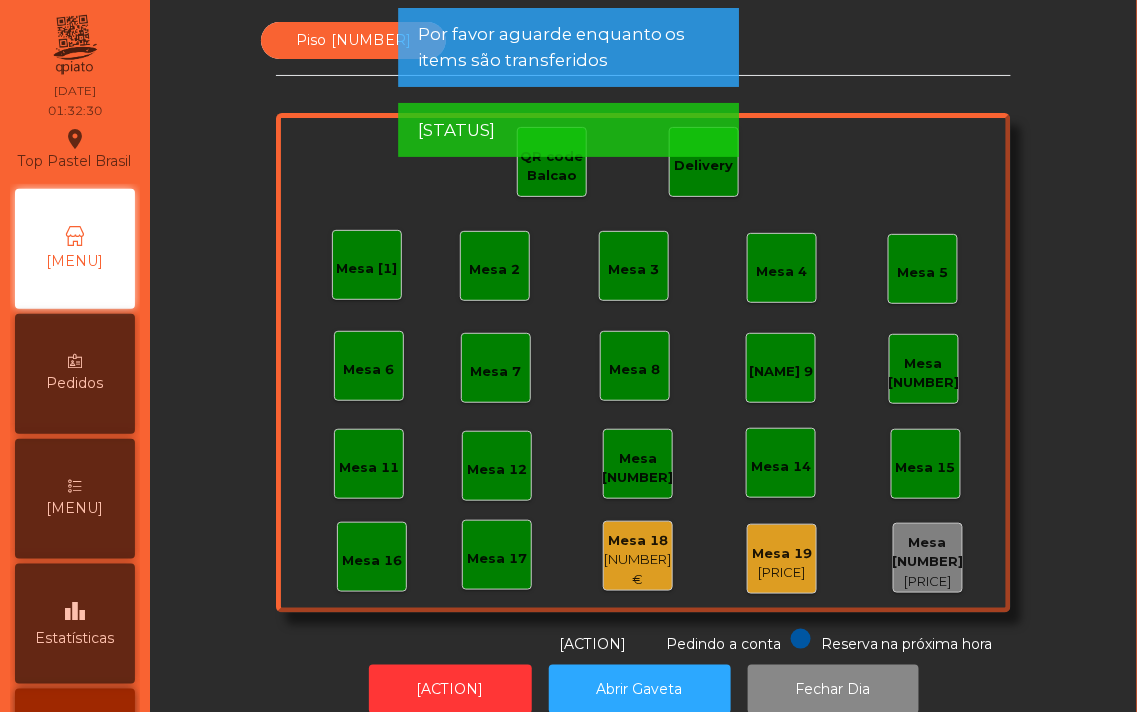 click on "Piso 1 Mesa 1 Mesa 2 Mesa 3 Mesa 4 Mesa 5 Mesa 6 Mesa 7 Mesa 8 Mesa 9 Mesa 10 Mesa 11 Mesa 12 Mesa 13 Mesa 14 Mesa 15 Mesa 16 Mesa 17 Mesa 18 [PRICE] Mesa 19 [PRICE] Mesa 20 [PRICE] QR code Balcao Delivery Reserva na proxima hora Pedindo a conta A chamar" at bounding box center (643, 338) 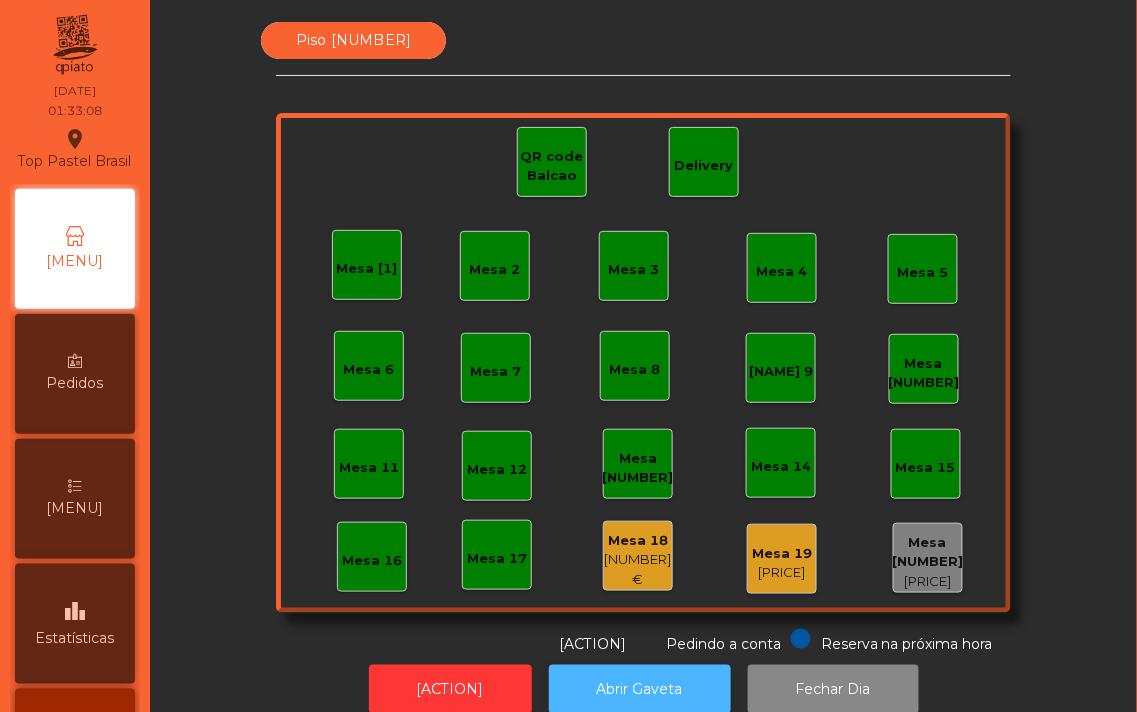 click on "Abrir Gaveta" at bounding box center (640, 689) 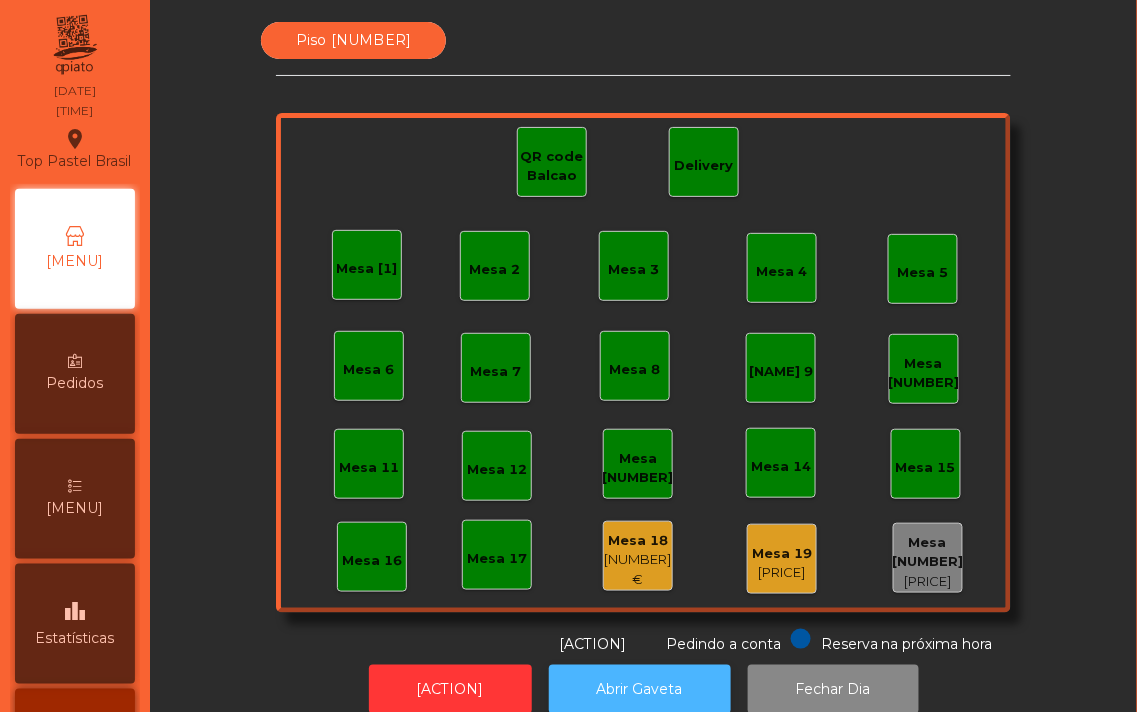 click on "Abrir Gaveta" at bounding box center (640, 689) 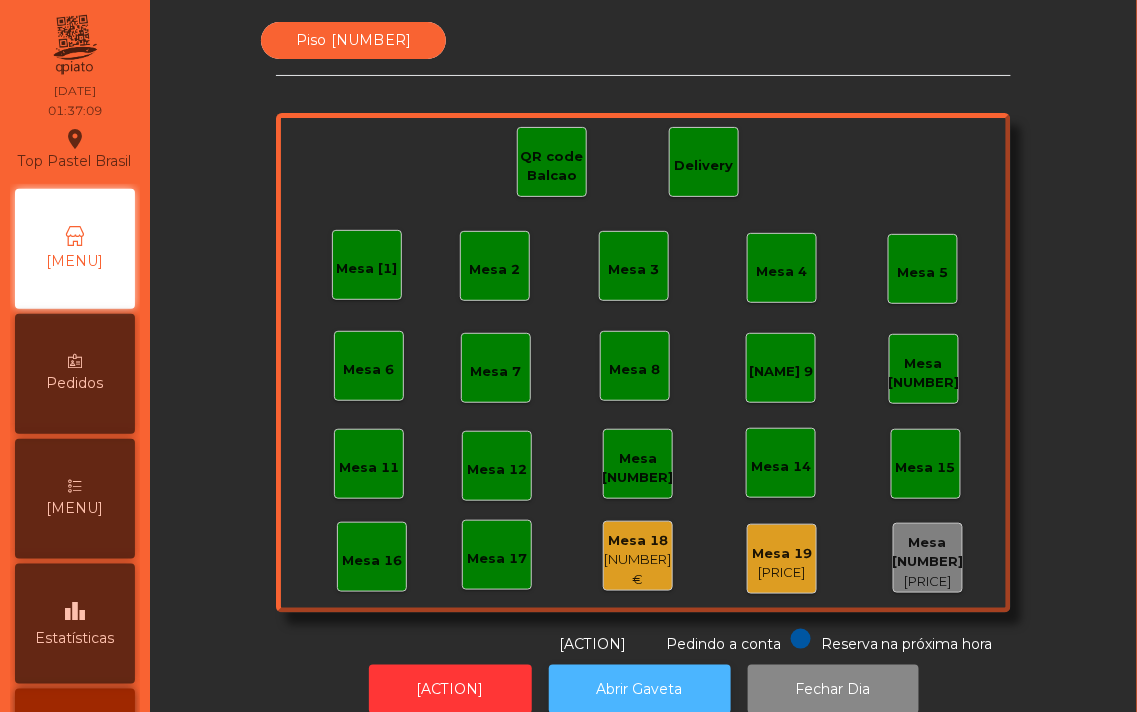 click on "Abrir Gaveta" at bounding box center (640, 689) 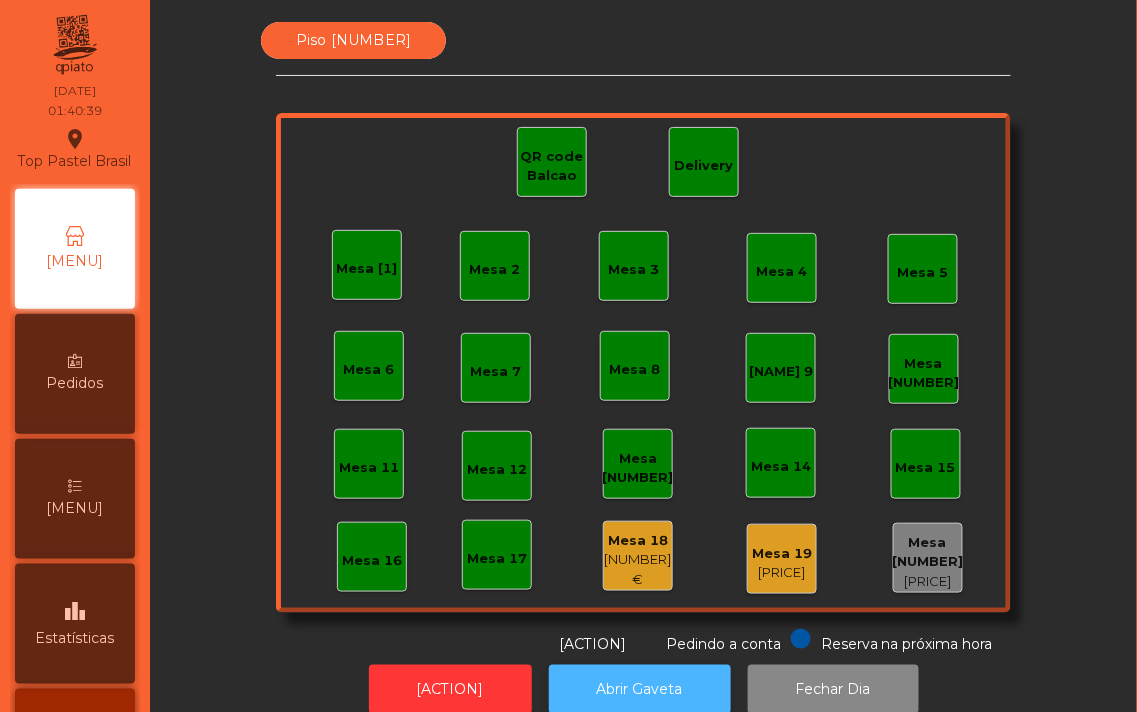 click on "Abrir Gaveta" at bounding box center [640, 689] 